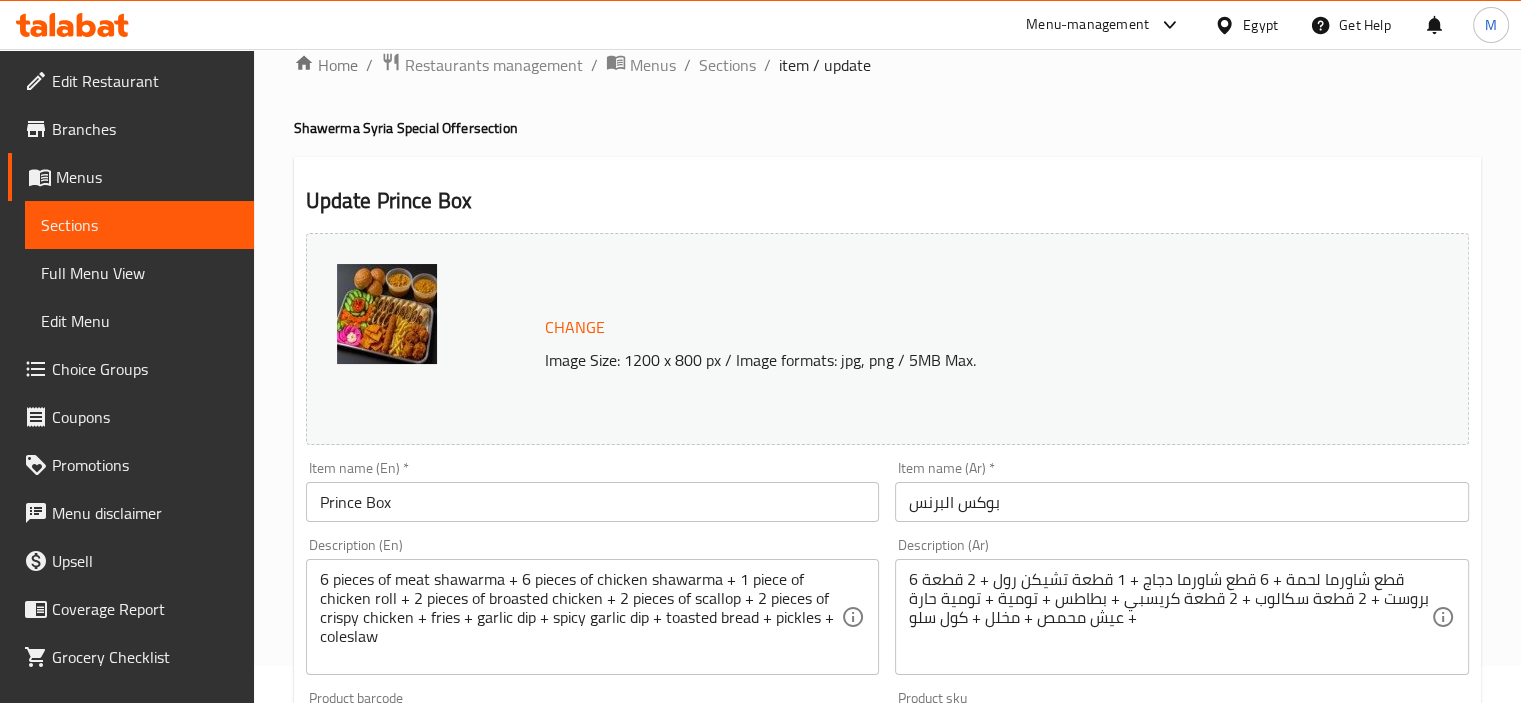 scroll, scrollTop: 0, scrollLeft: 0, axis: both 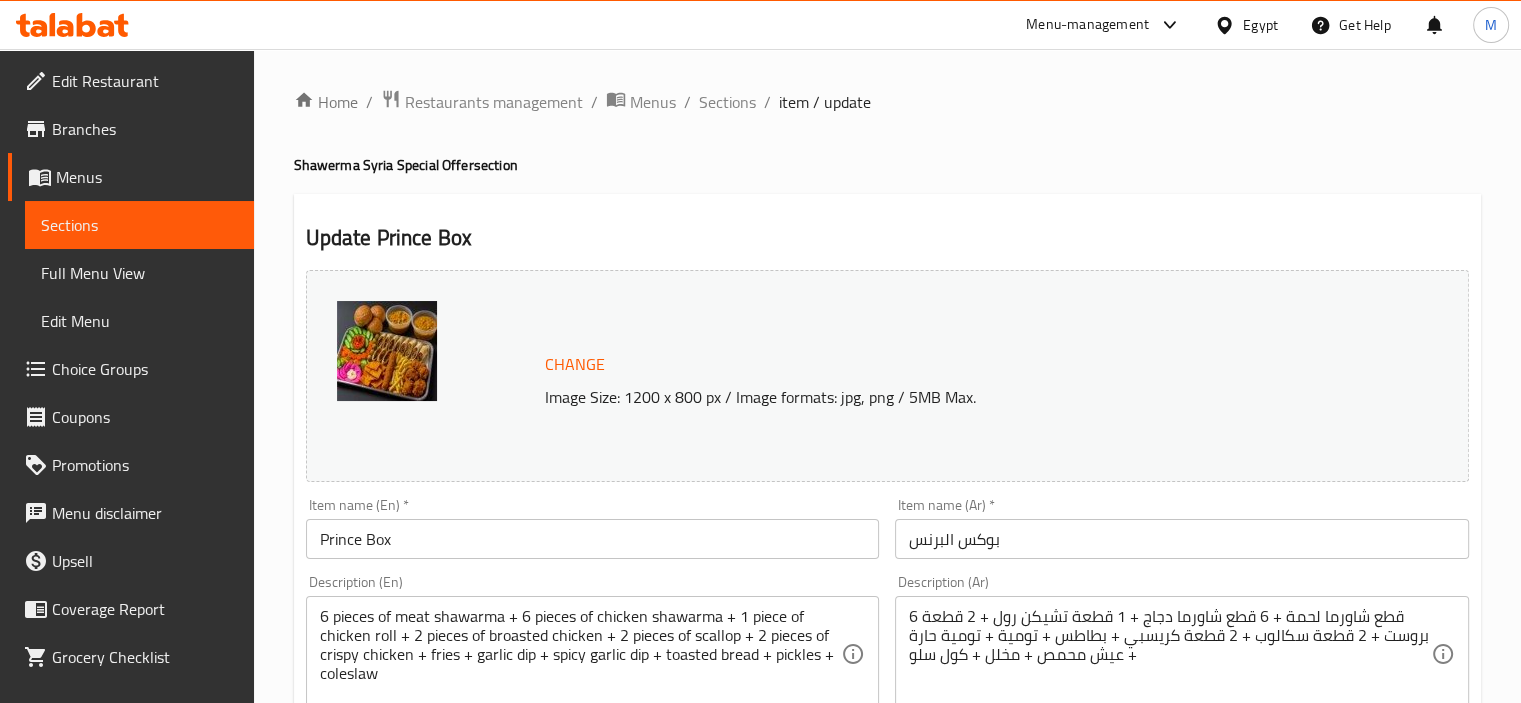 click on "Branches" at bounding box center [145, 129] 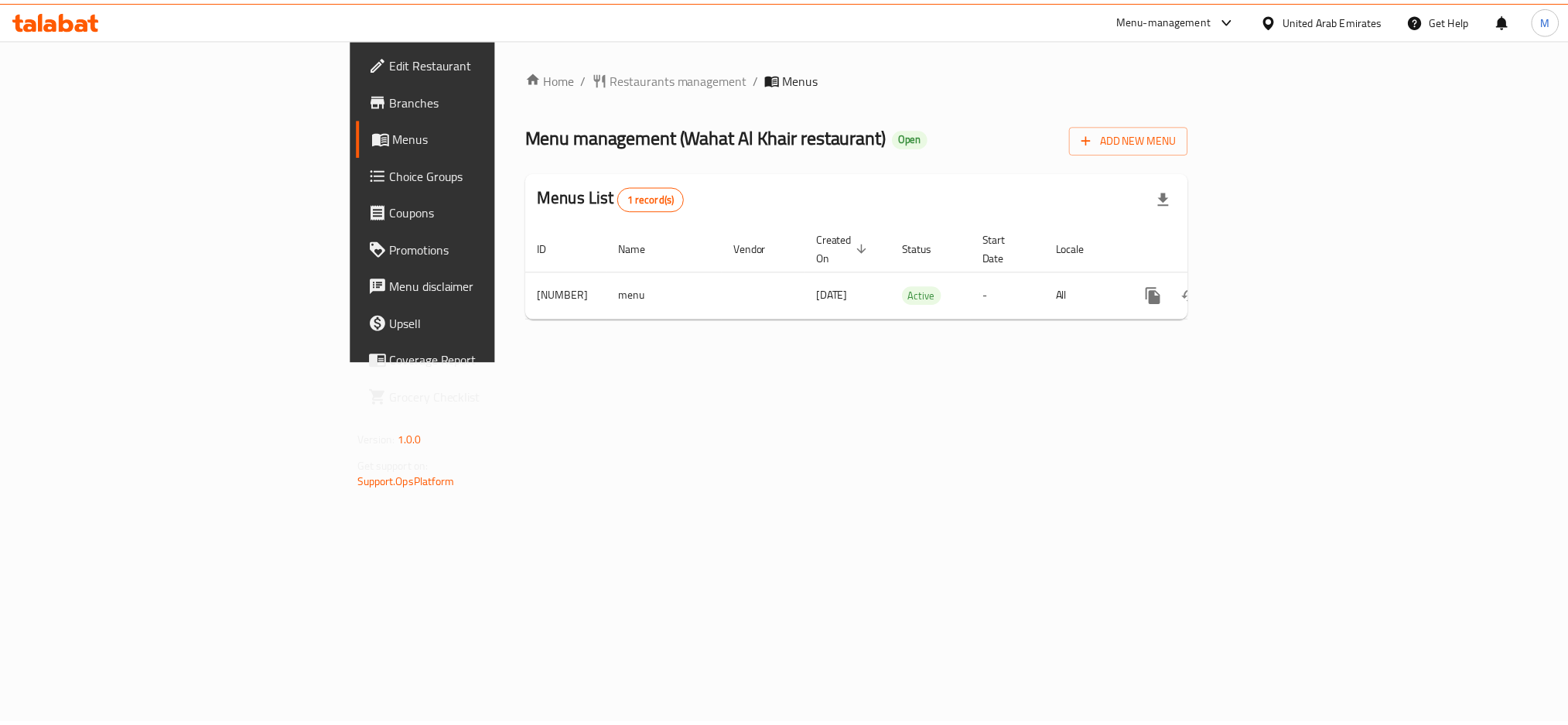 scroll, scrollTop: 0, scrollLeft: 0, axis: both 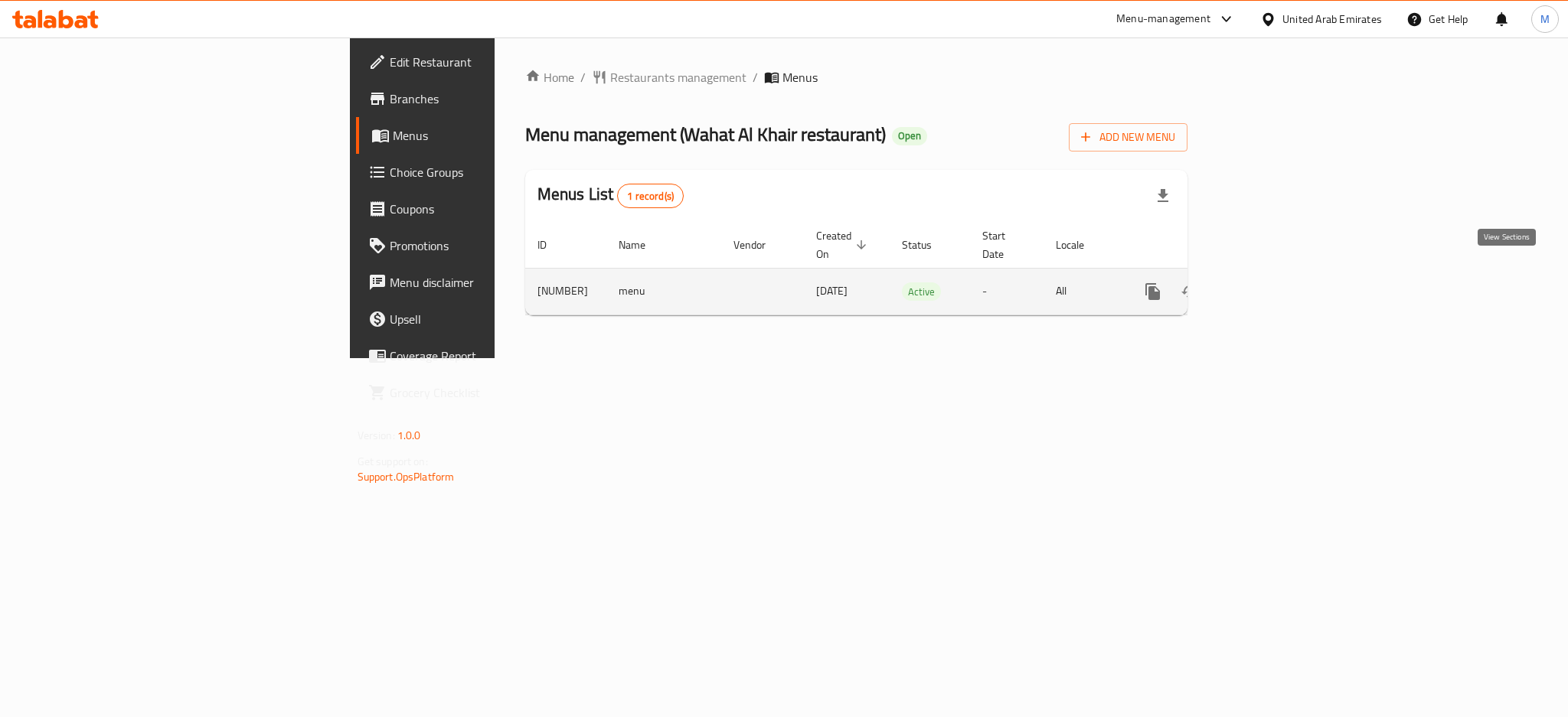 click 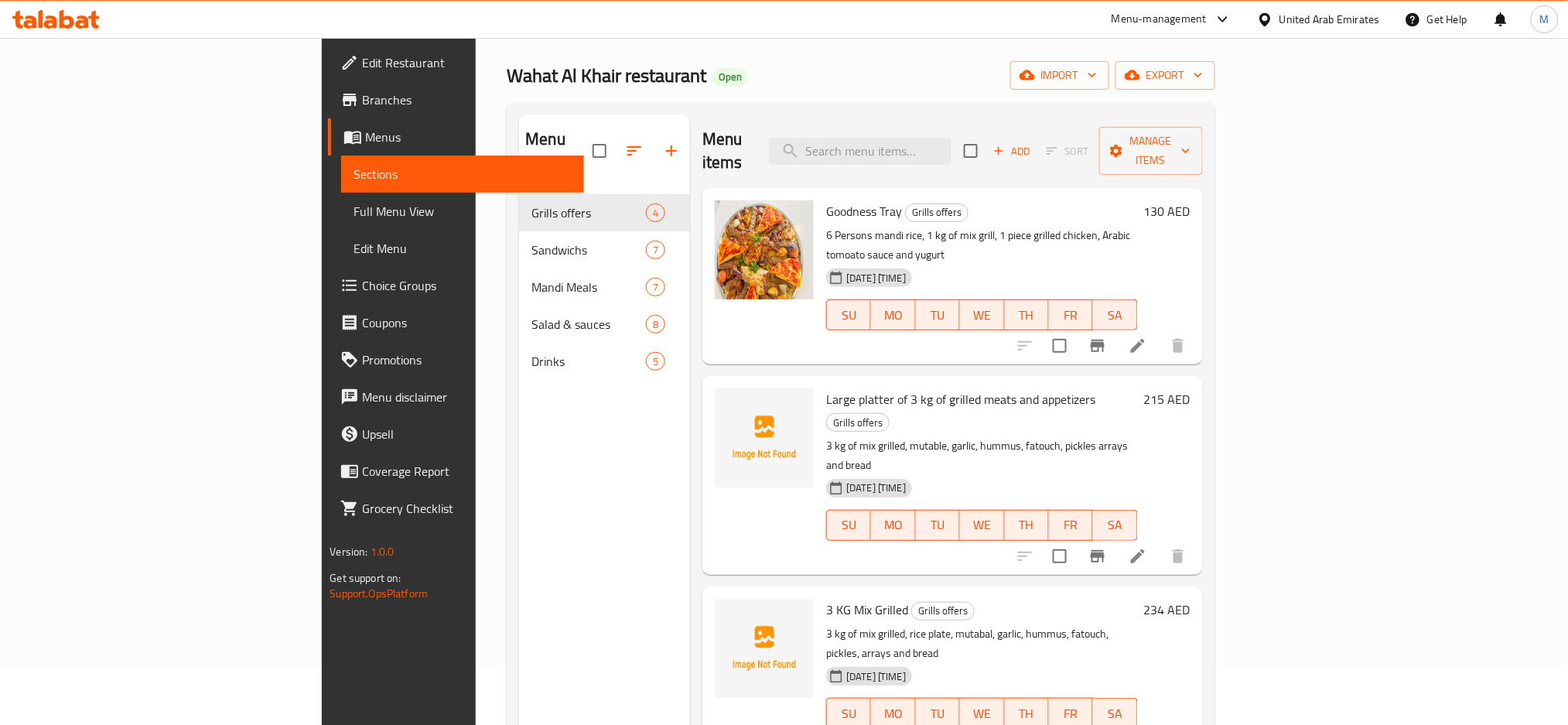 scroll, scrollTop: 0, scrollLeft: 0, axis: both 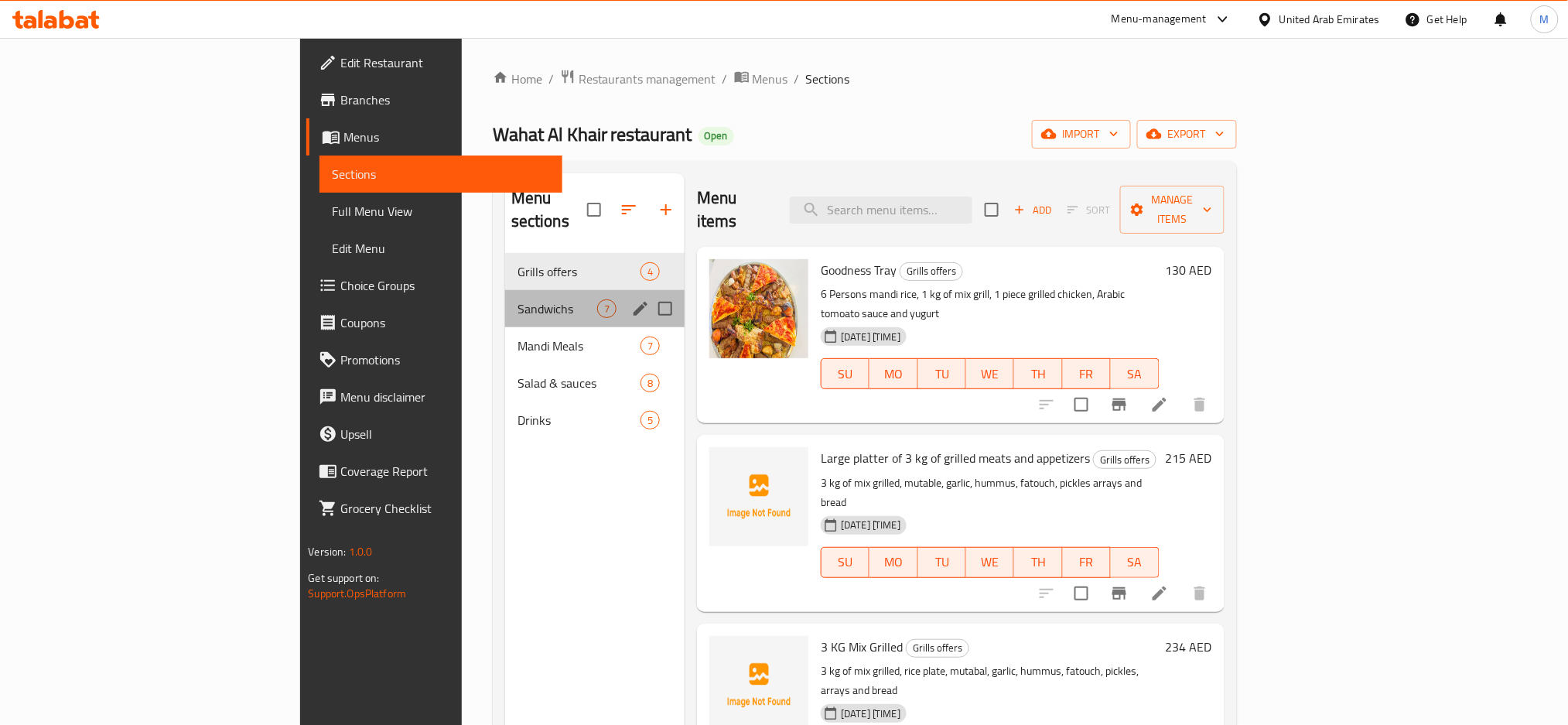 click on "Sandwichs 7" at bounding box center [595, 309] 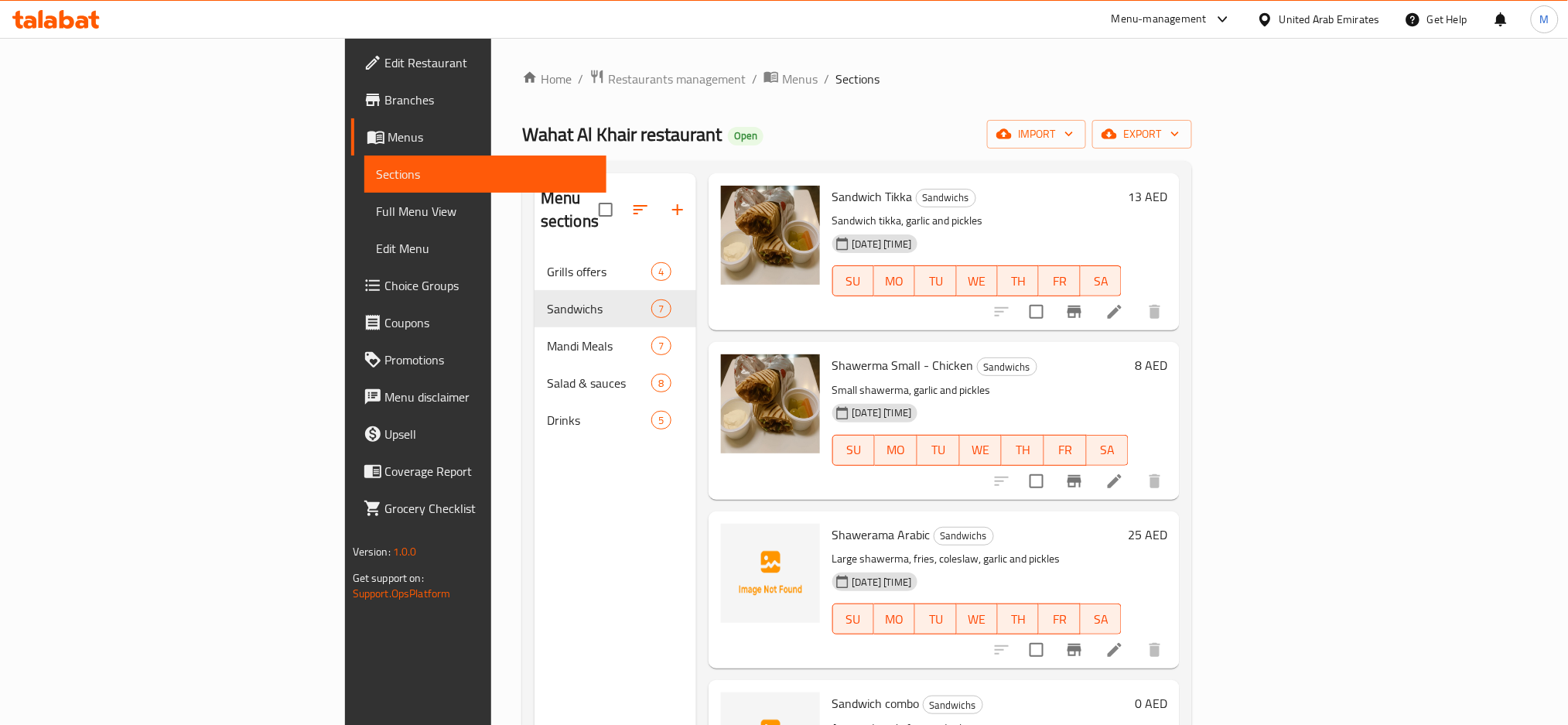 scroll, scrollTop: 497, scrollLeft: 0, axis: vertical 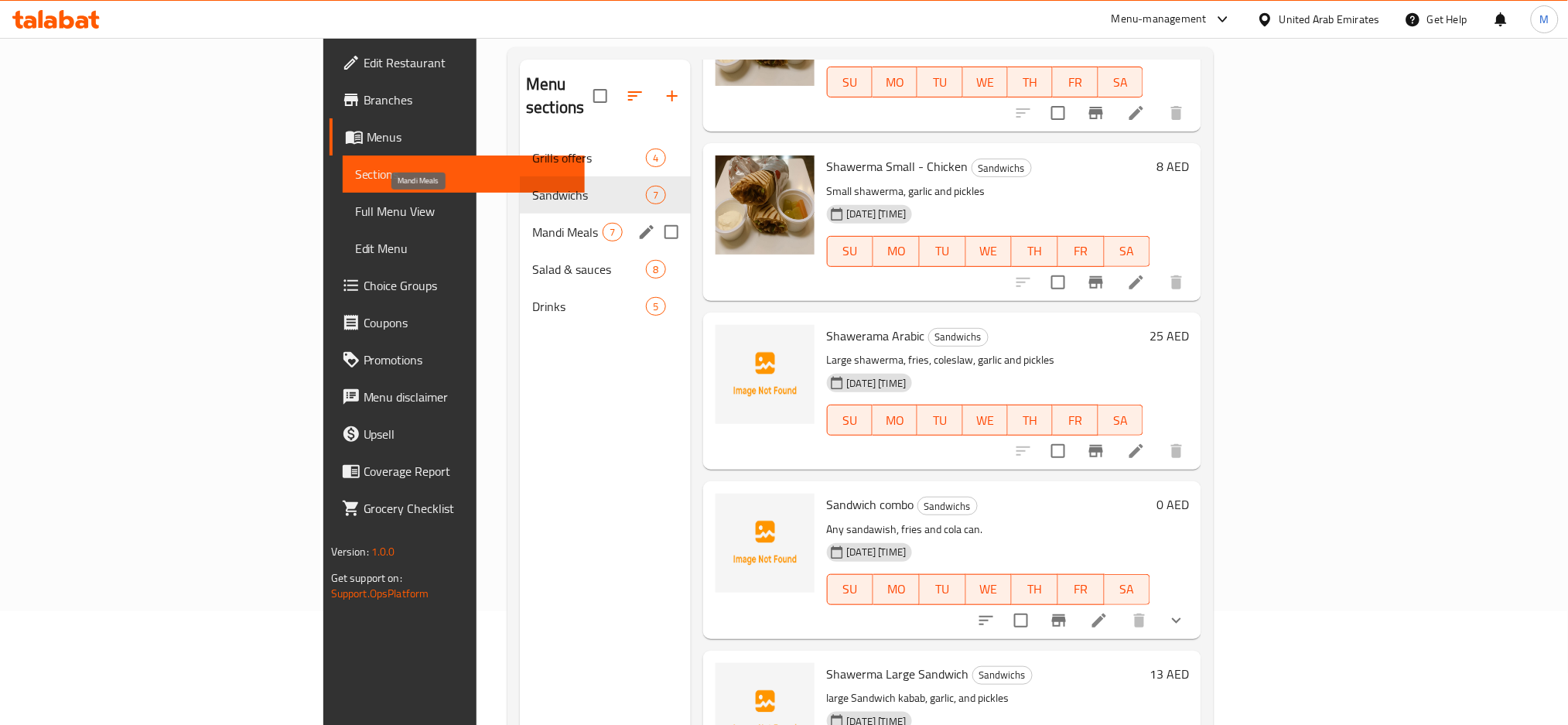 click on "Mandi Meals" at bounding box center [567, 232] 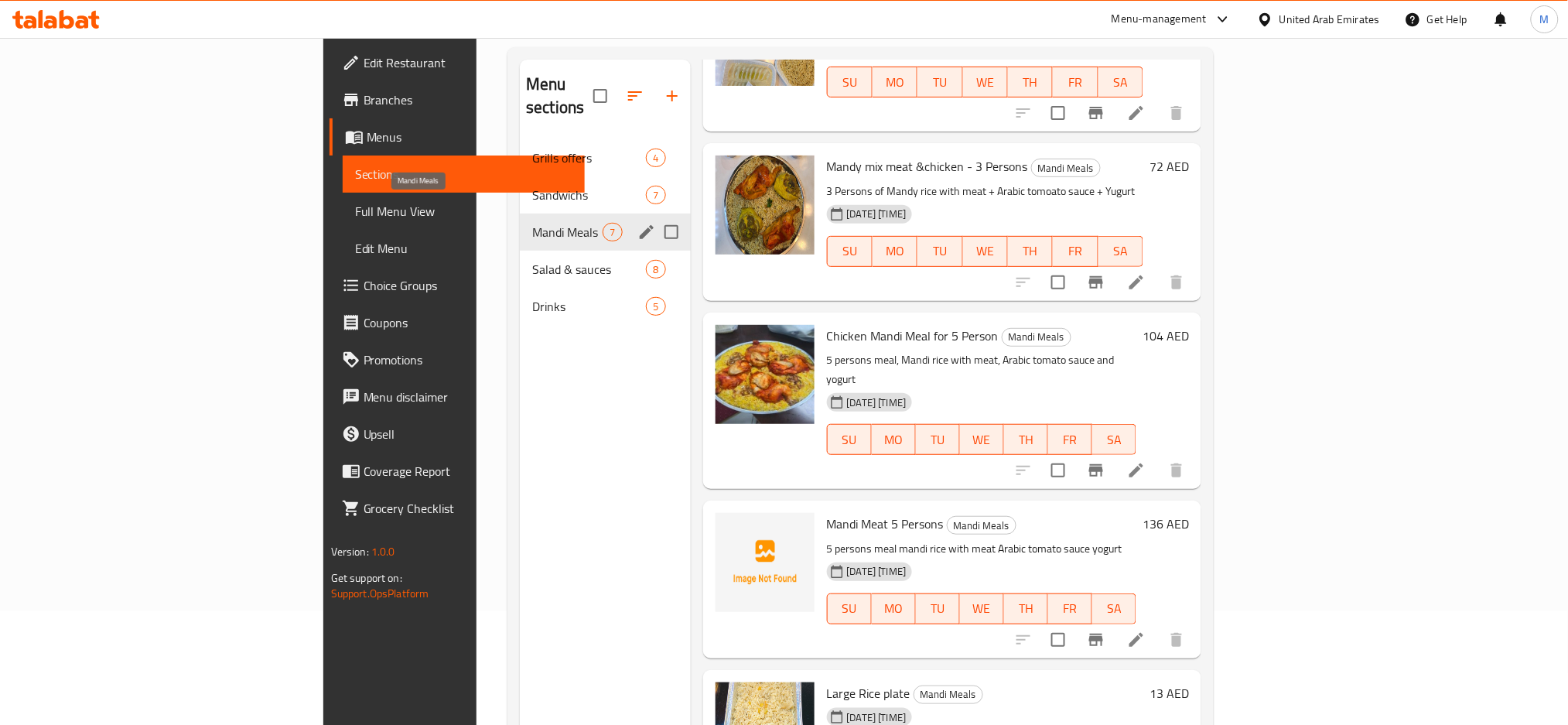 scroll, scrollTop: 474, scrollLeft: 0, axis: vertical 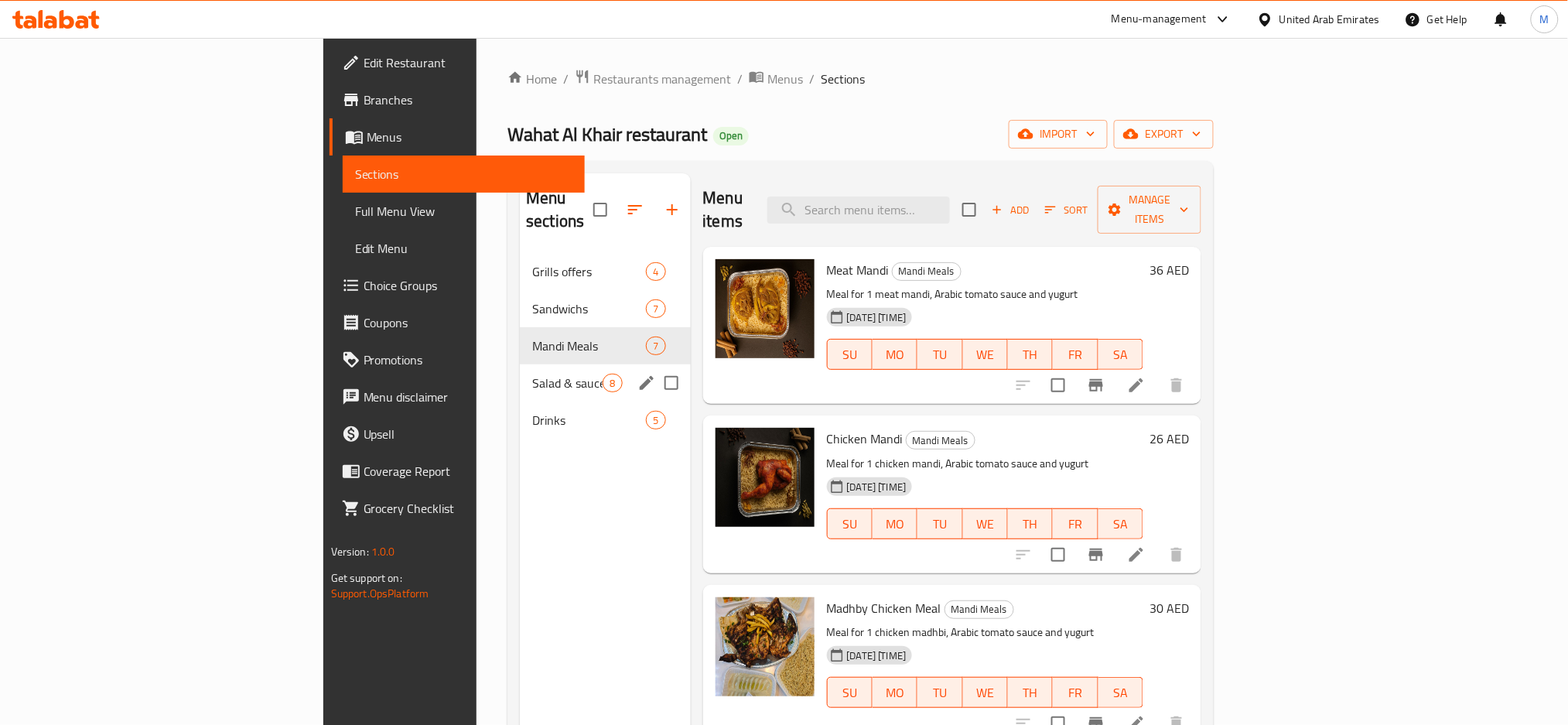 click on "Salad & sauces 8" at bounding box center (605, 383) 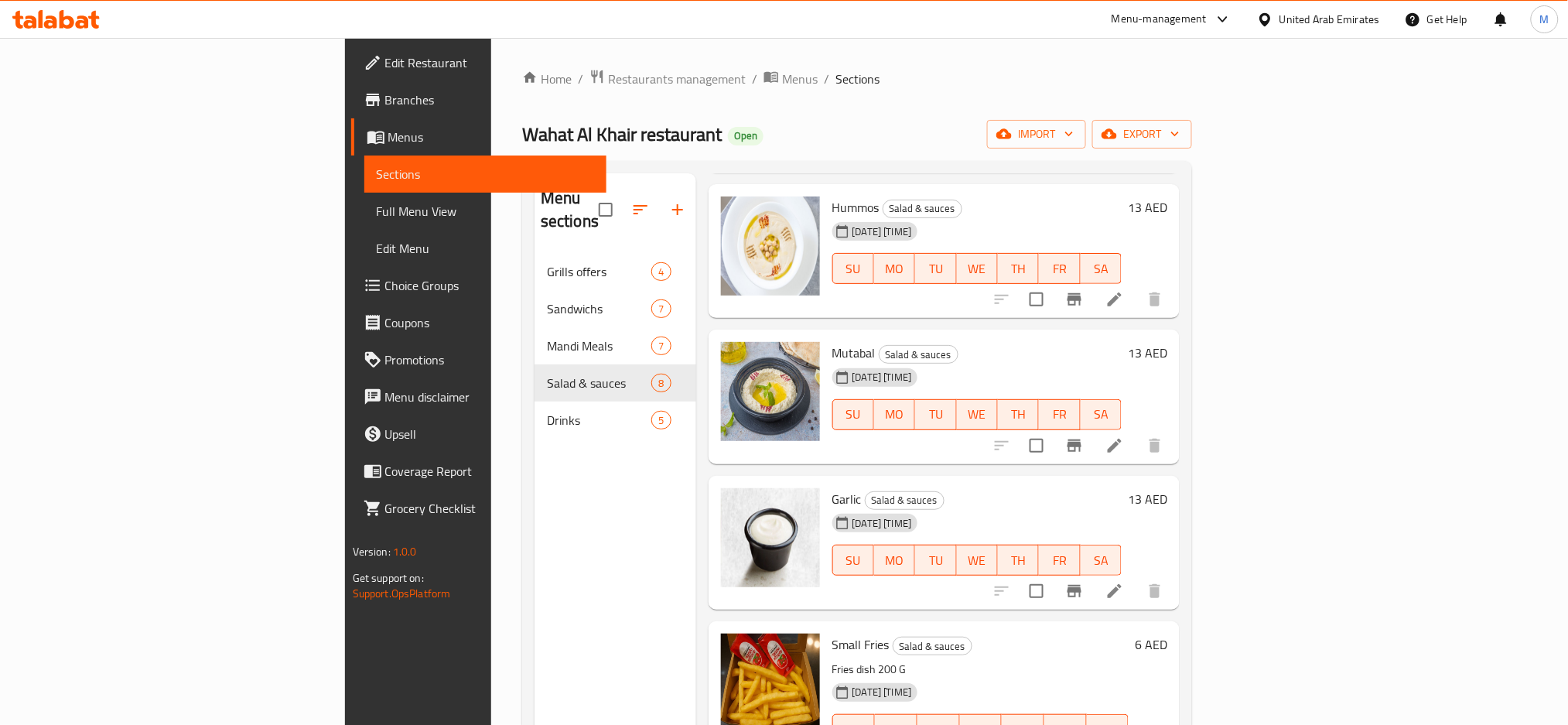 scroll, scrollTop: 526, scrollLeft: 0, axis: vertical 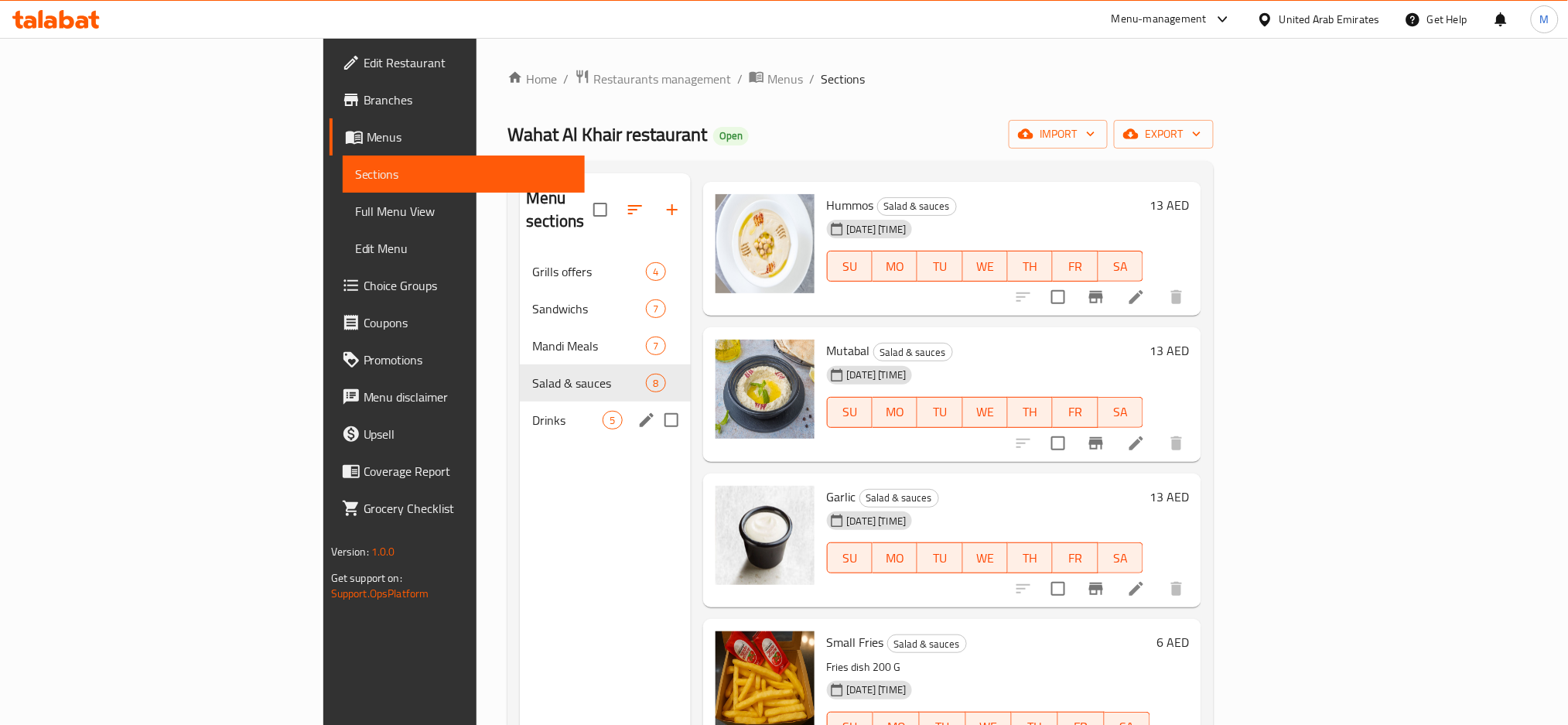 click on "Drinks" at bounding box center [567, 420] 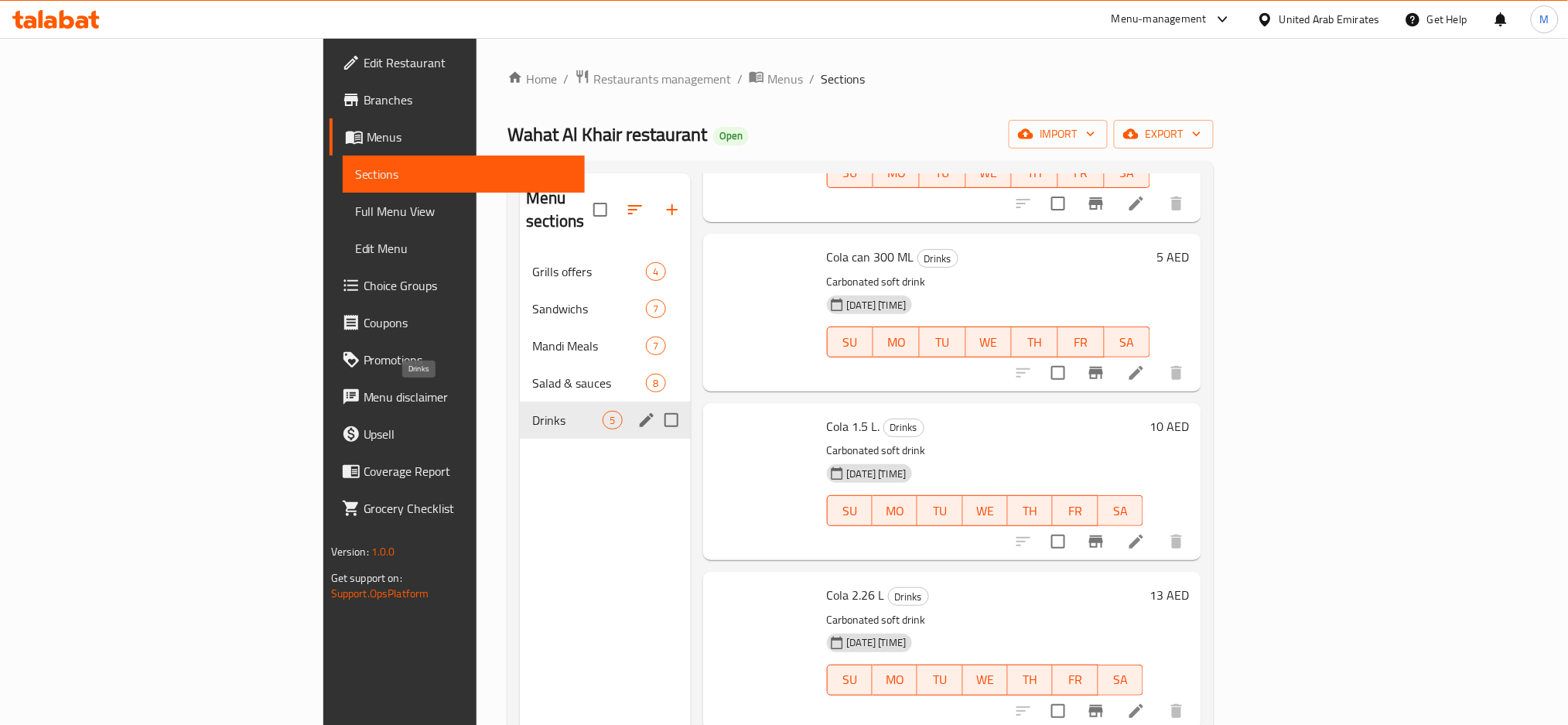 scroll, scrollTop: 158, scrollLeft: 0, axis: vertical 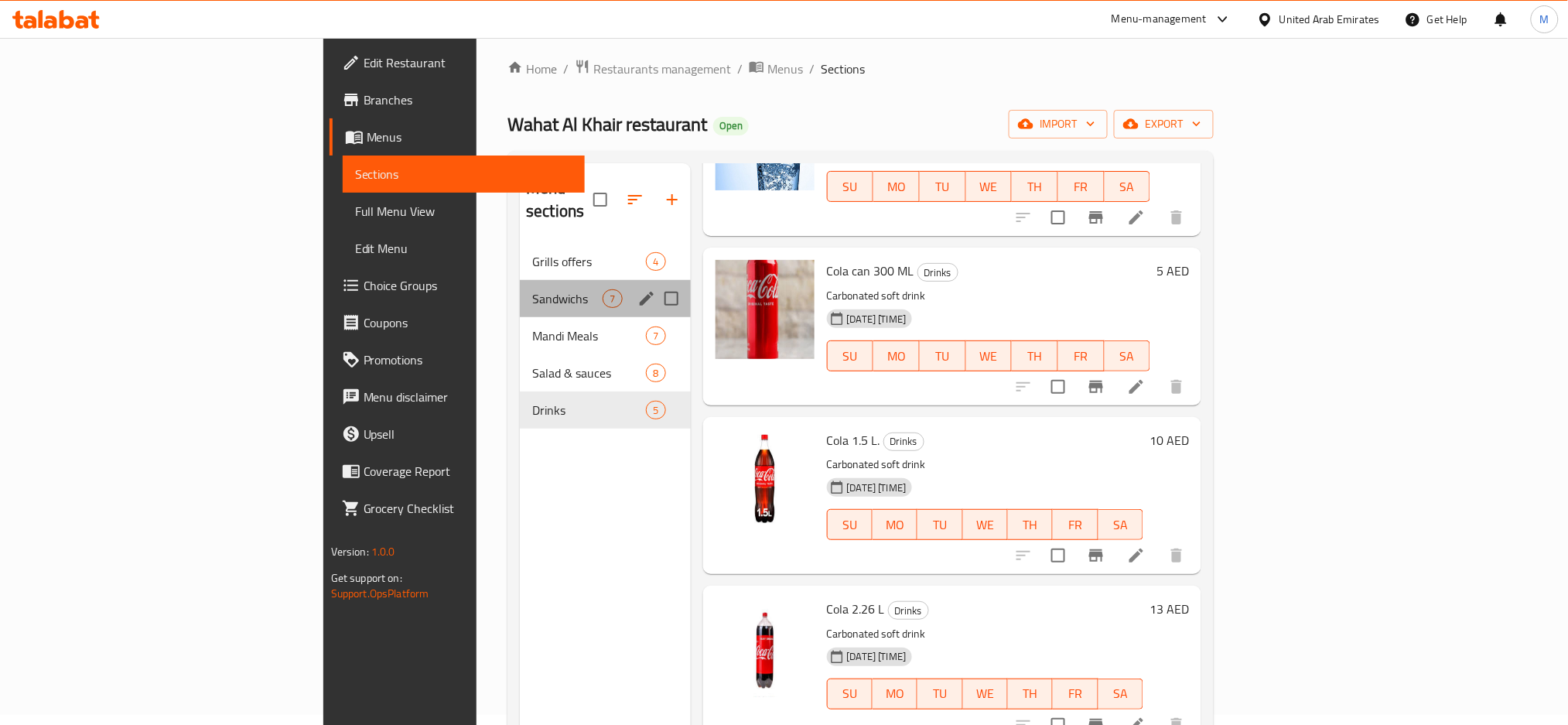 click on "Sandwichs 7" at bounding box center [605, 299] 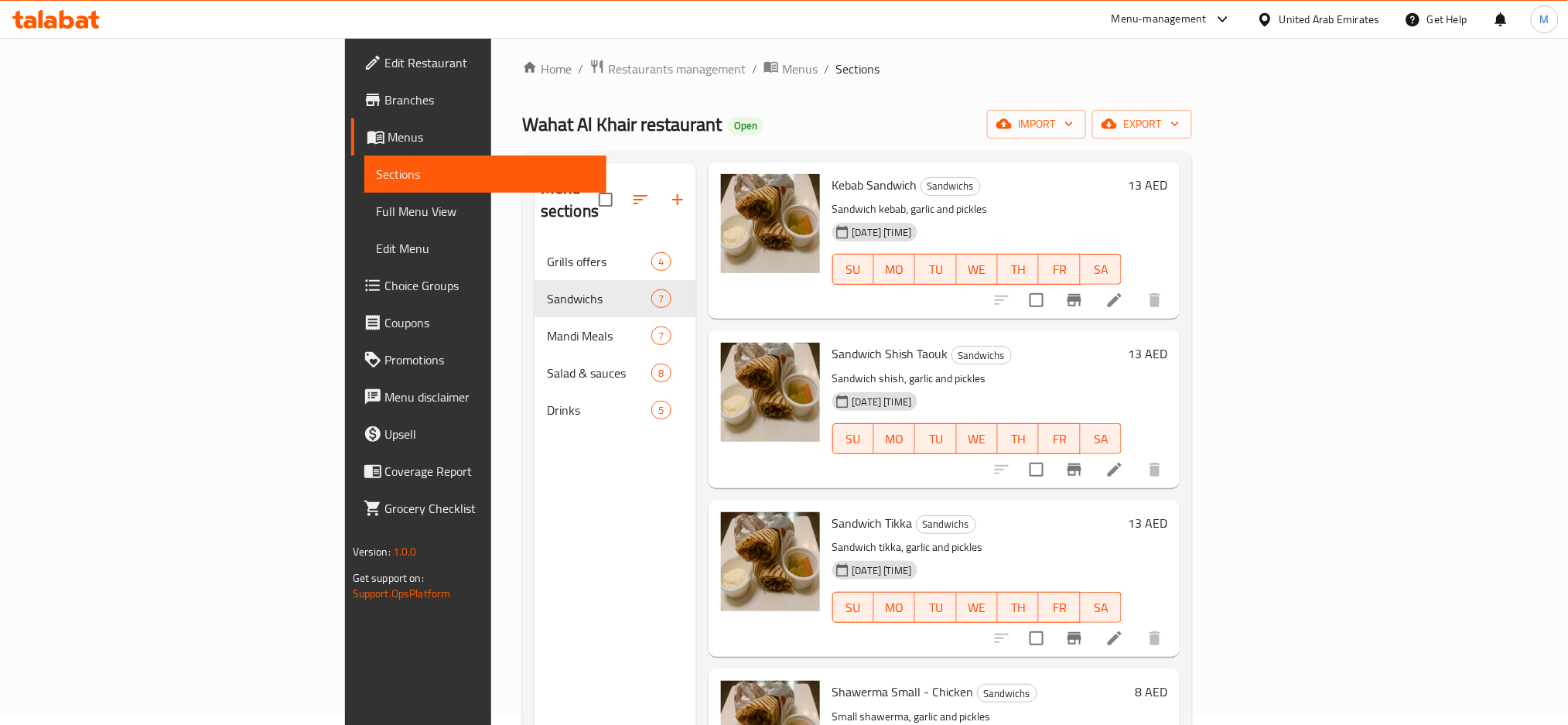 scroll, scrollTop: 0, scrollLeft: 0, axis: both 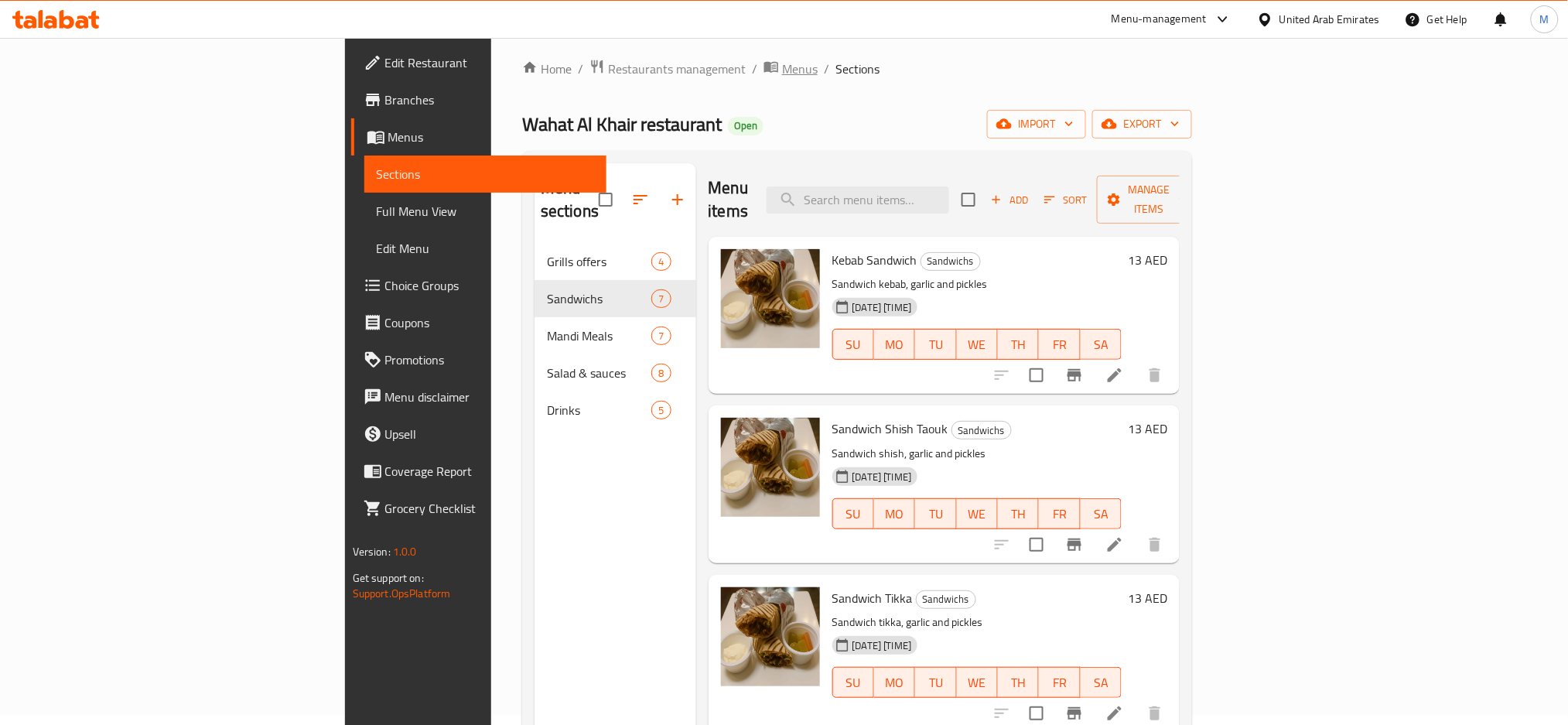 click on "Menus" at bounding box center [800, 69] 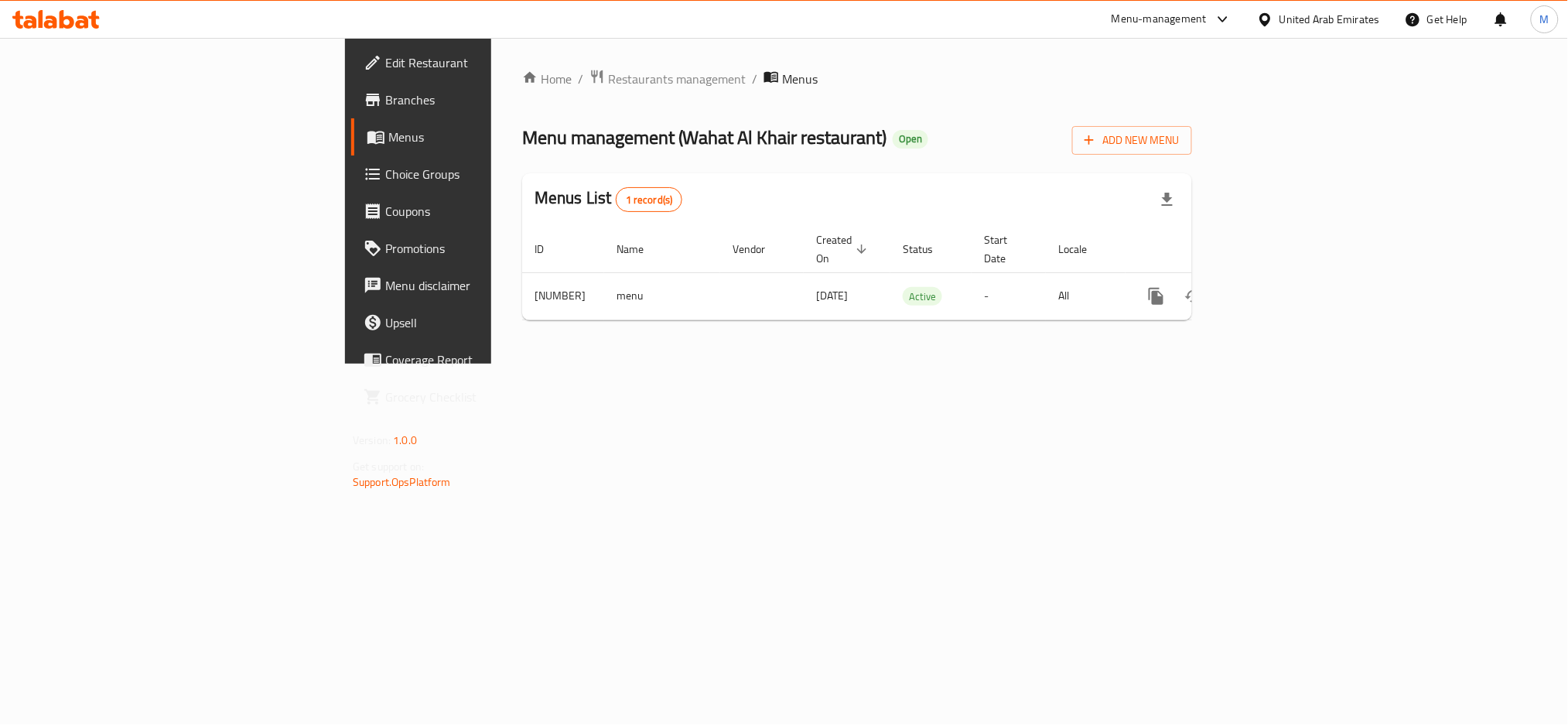 scroll, scrollTop: 0, scrollLeft: 0, axis: both 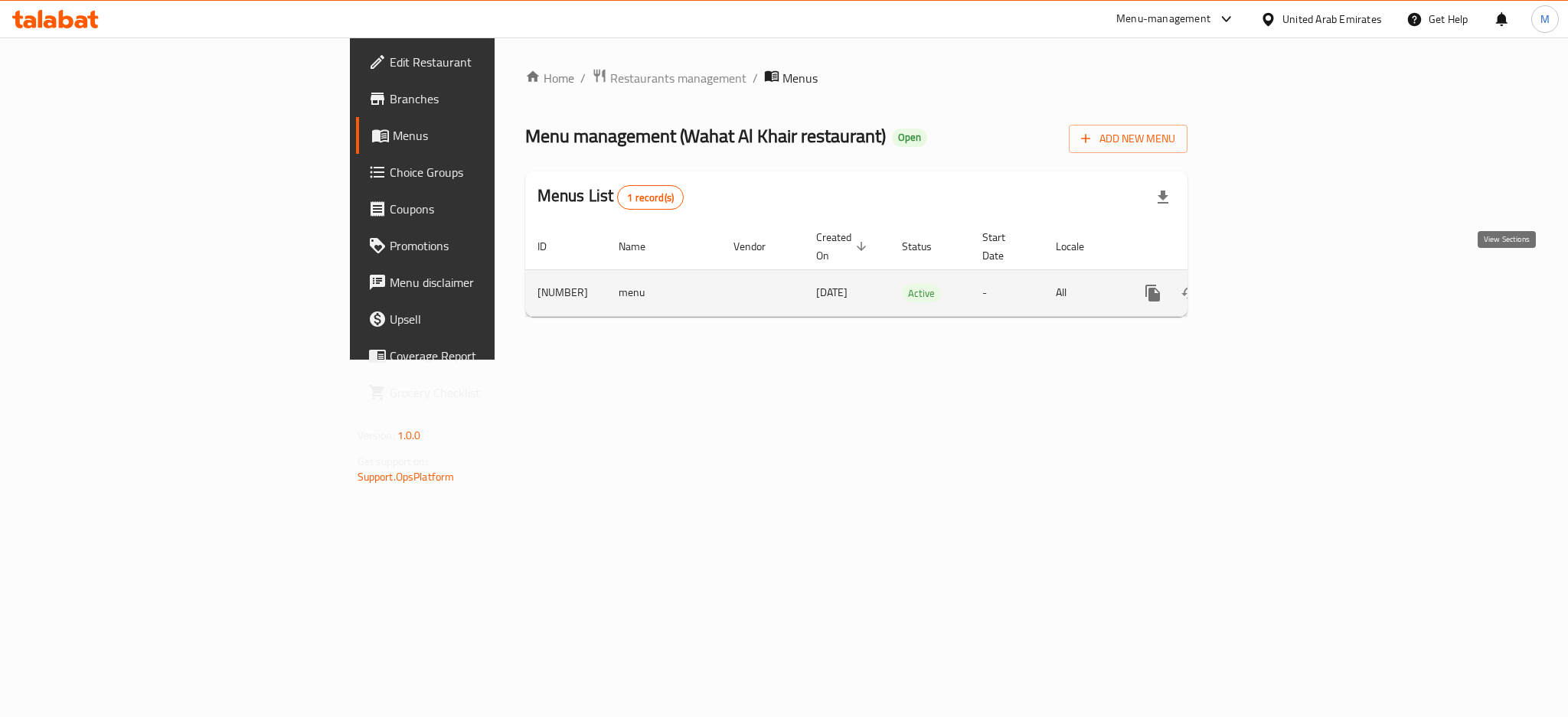 click 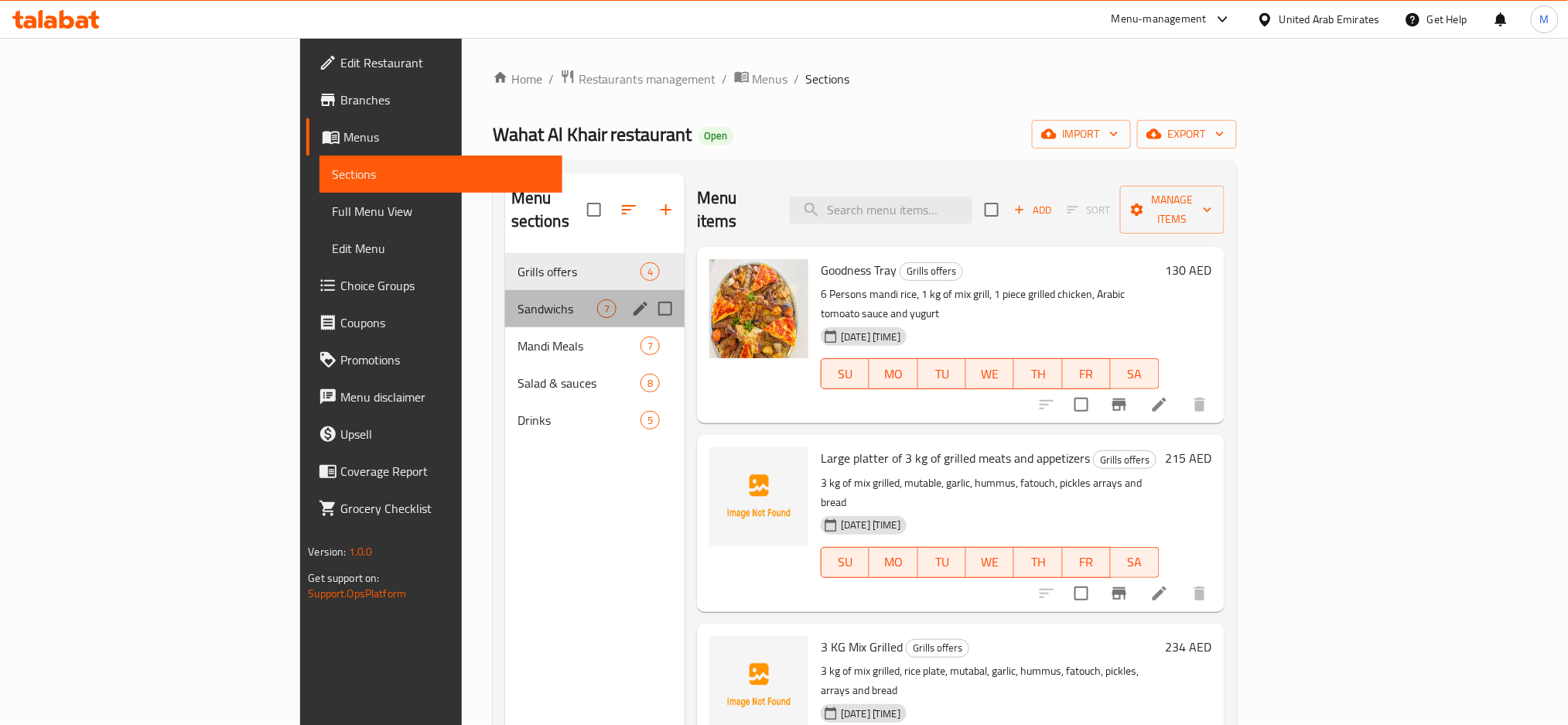click on "Sandwichs 7" at bounding box center (595, 309) 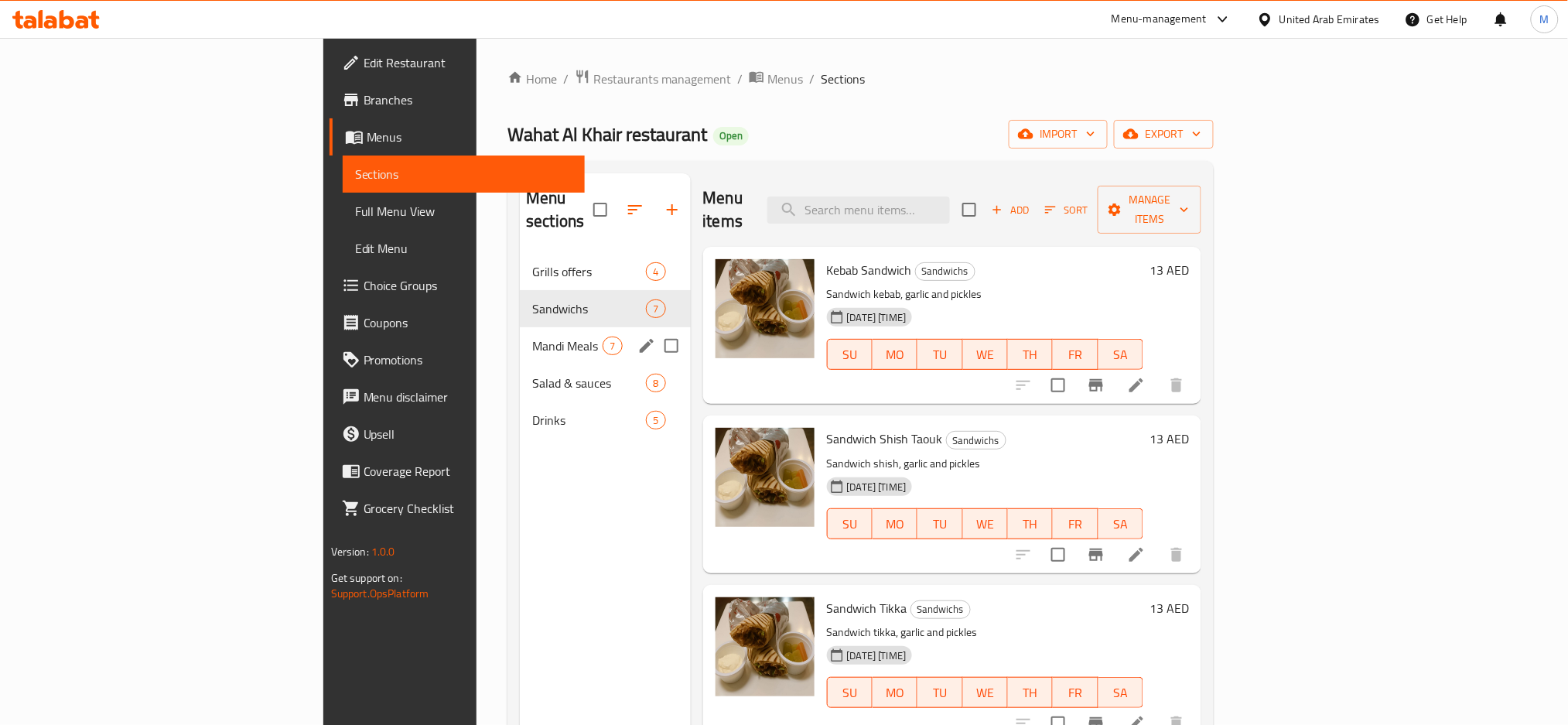 click on "Mandi Meals" at bounding box center [567, 346] 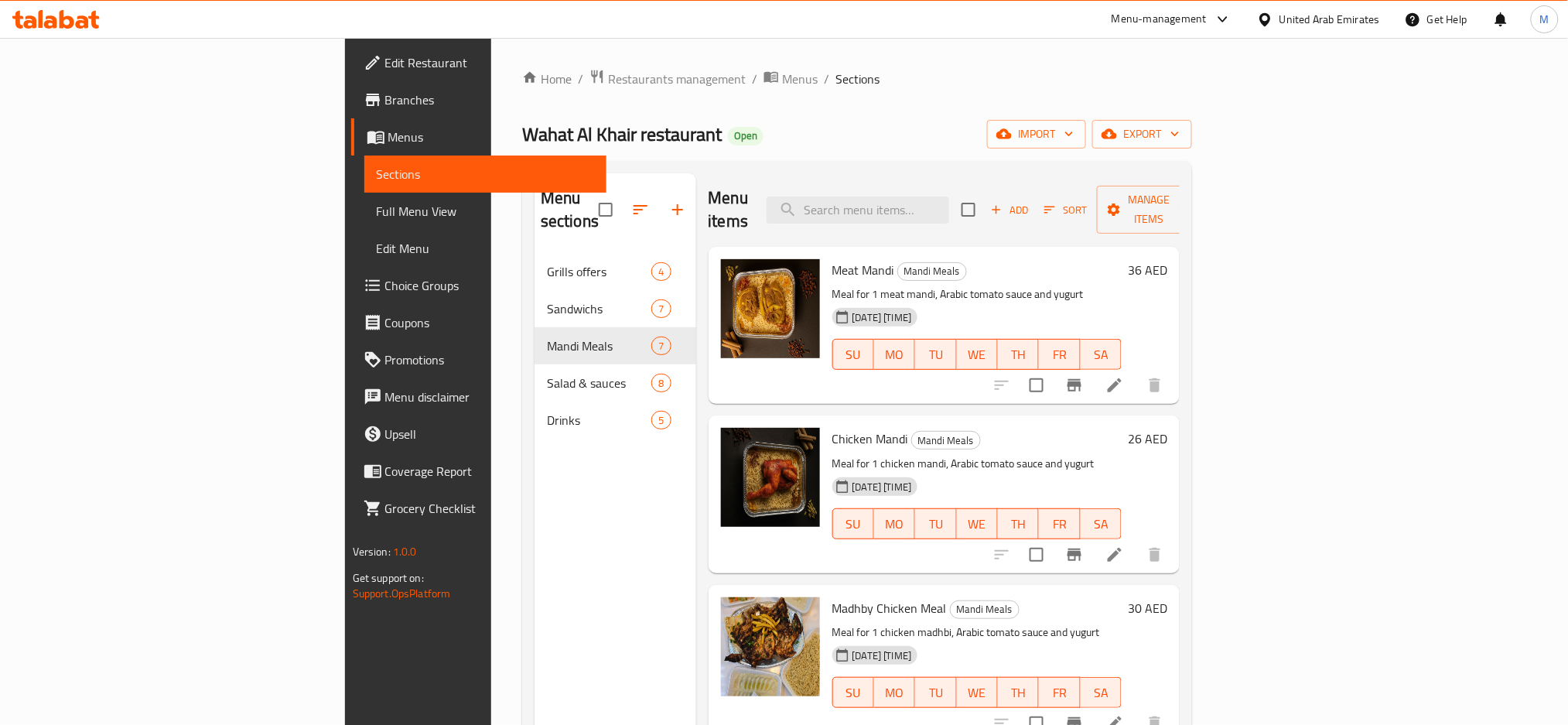 scroll, scrollTop: 474, scrollLeft: 0, axis: vertical 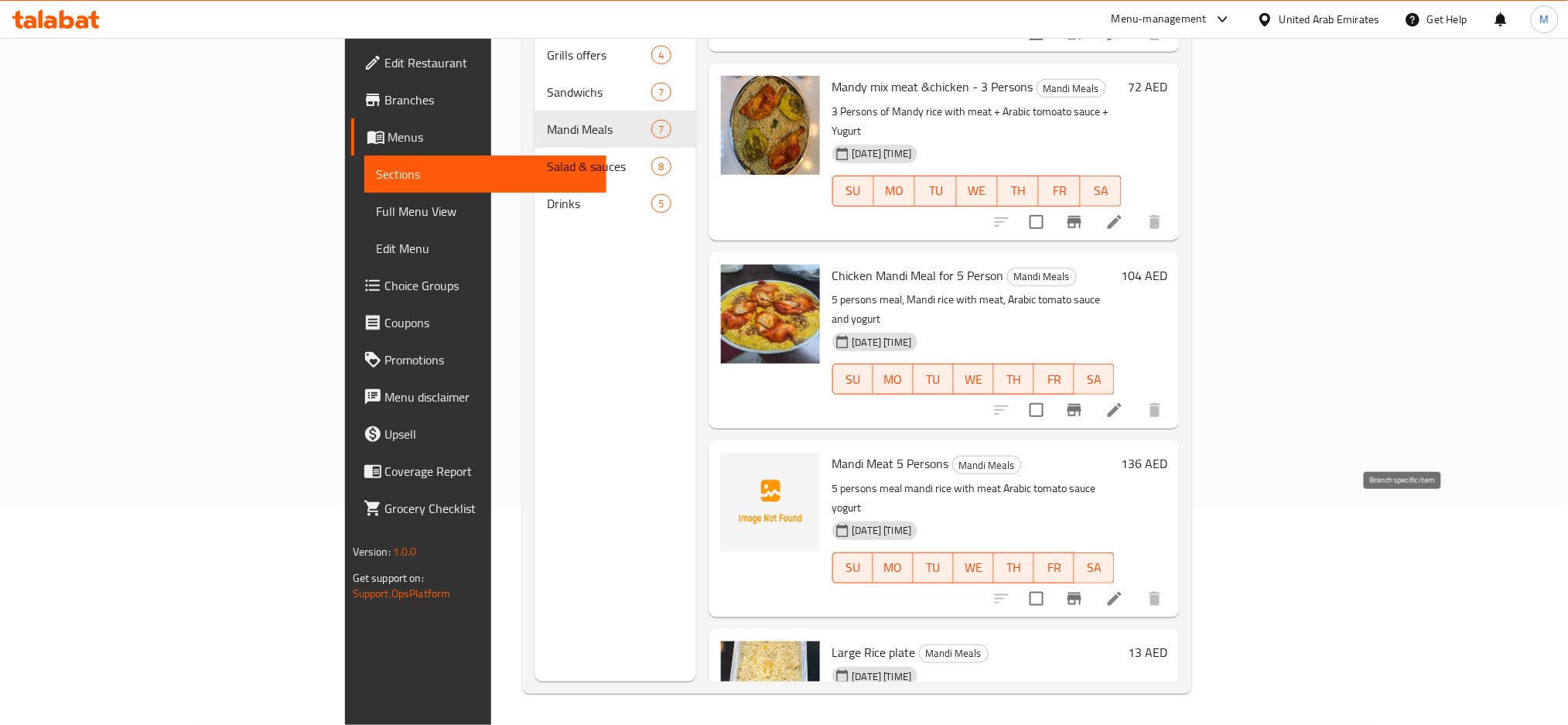 click 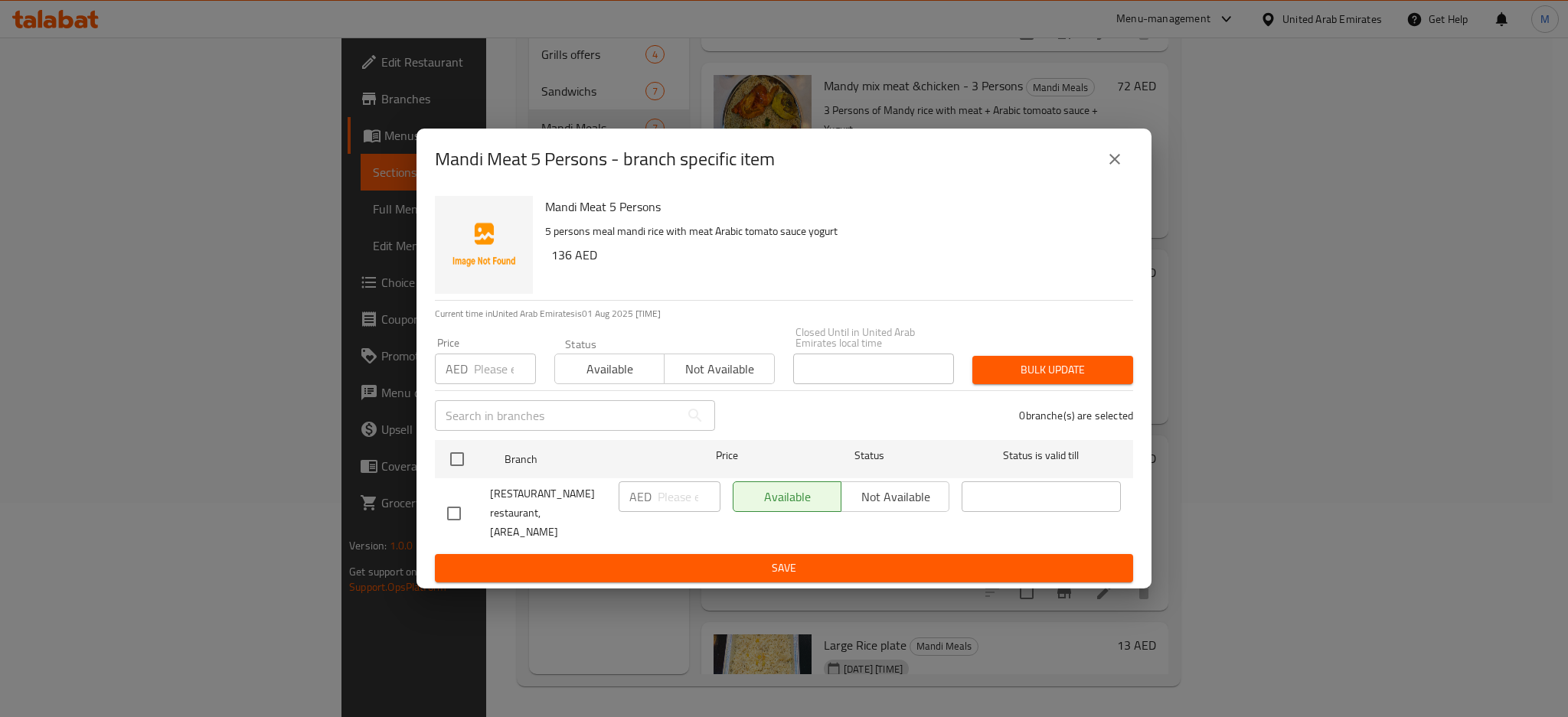 click at bounding box center (1115, 159) 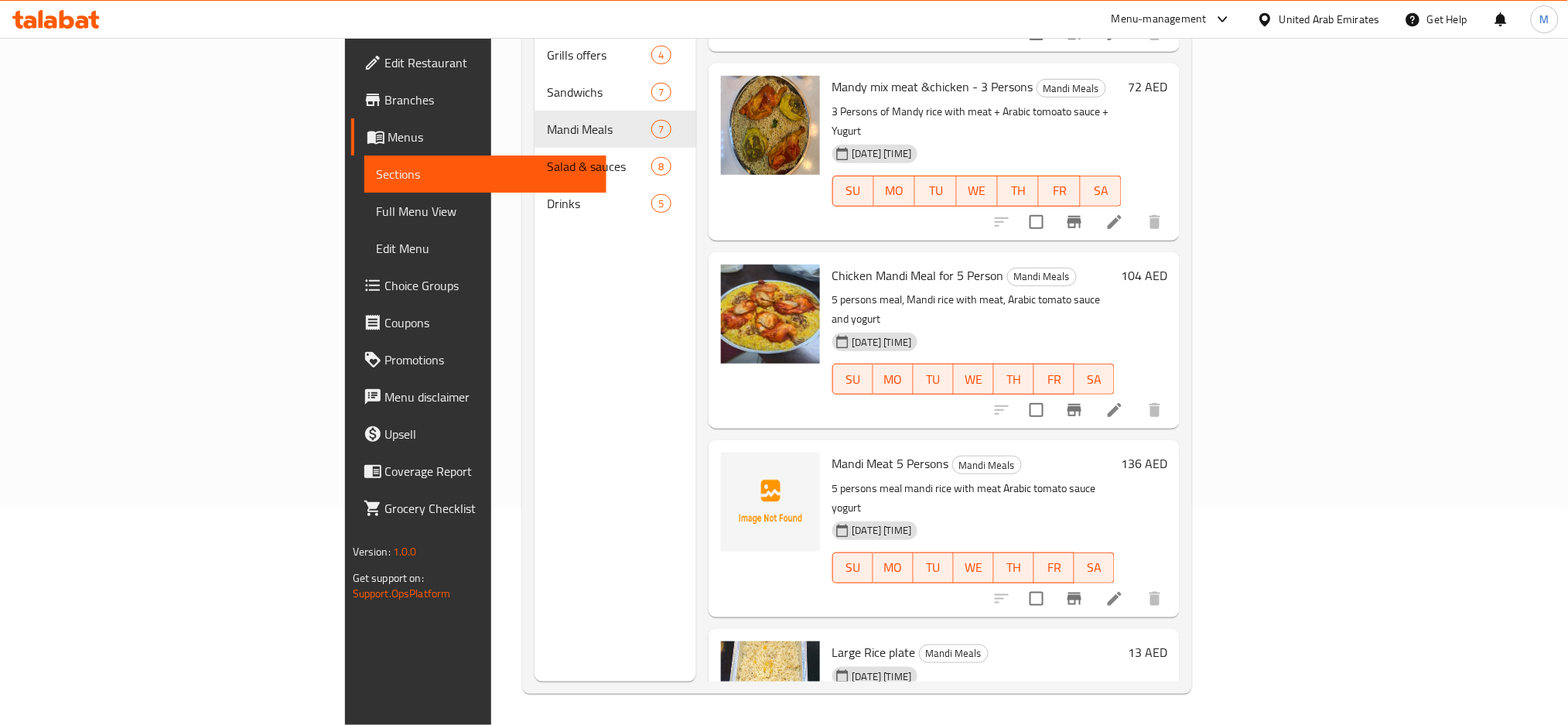 type 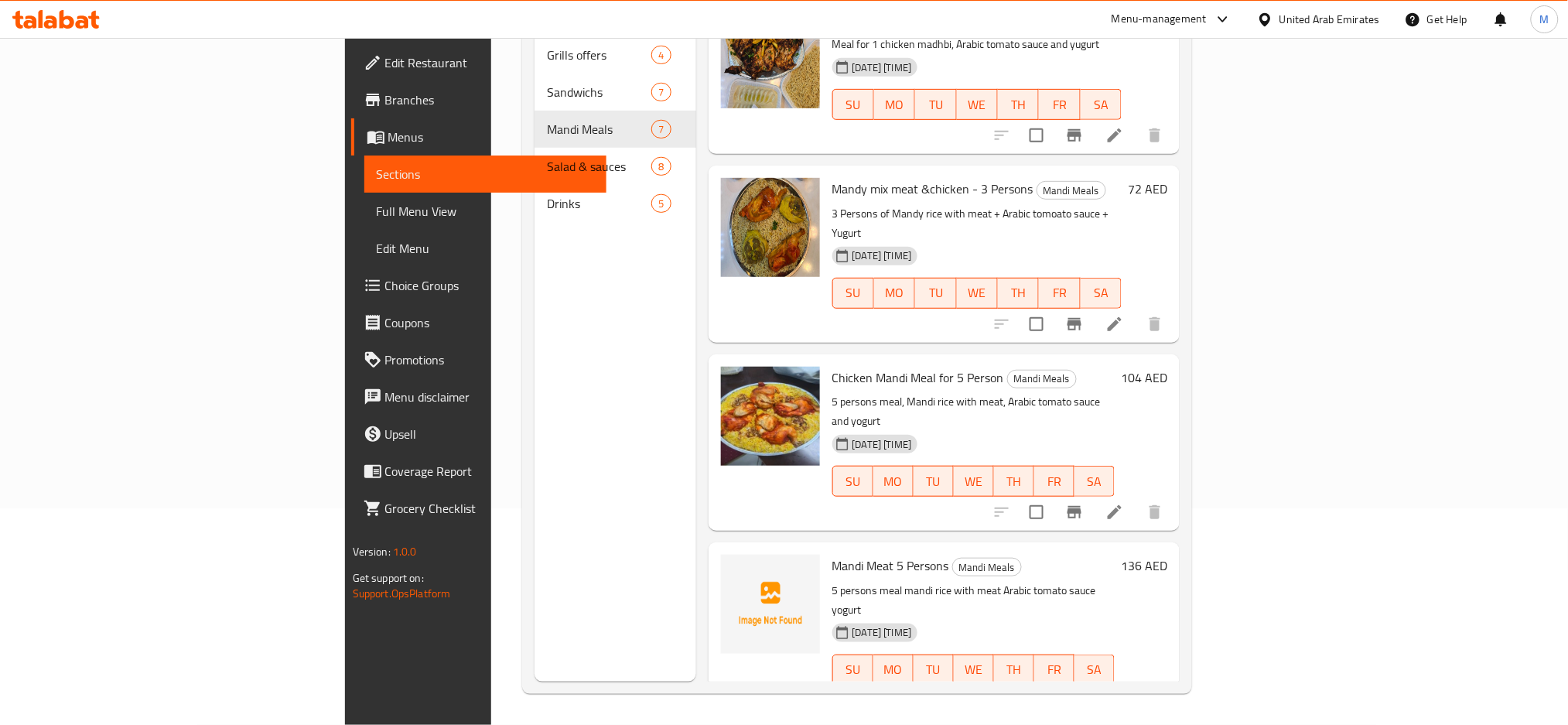 scroll, scrollTop: 0, scrollLeft: 0, axis: both 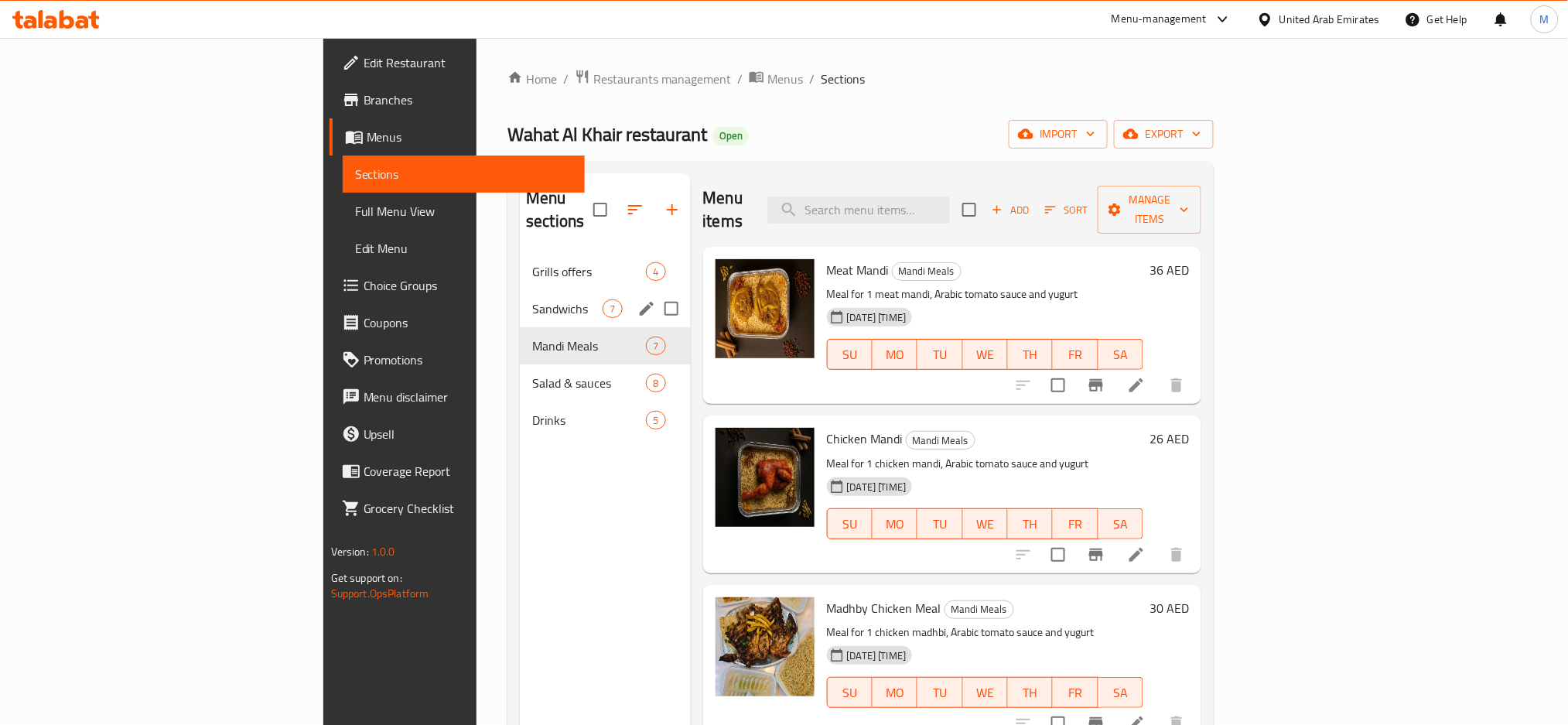 click on "Grills offers  4" at bounding box center (605, 272) 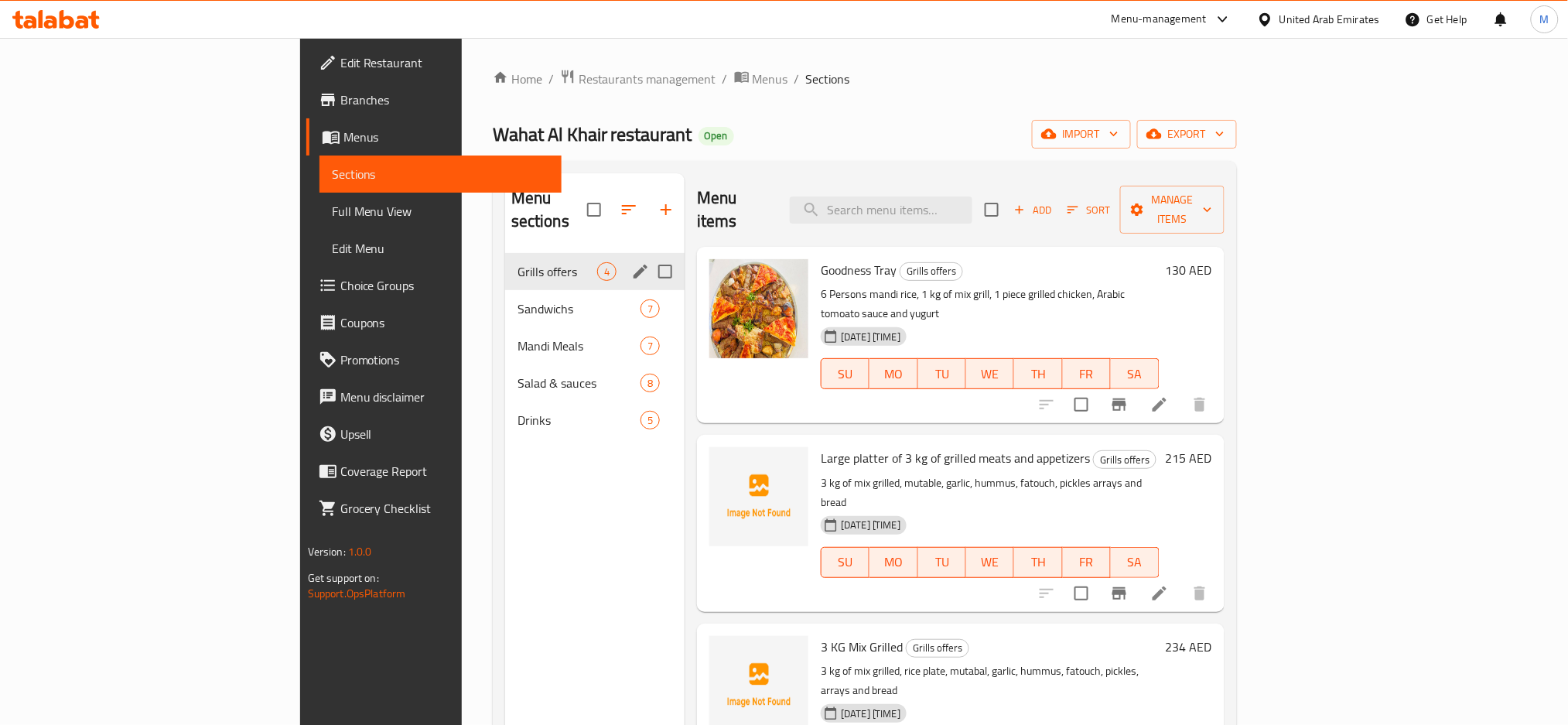 click on "Sandwichs 7" at bounding box center [595, 309] 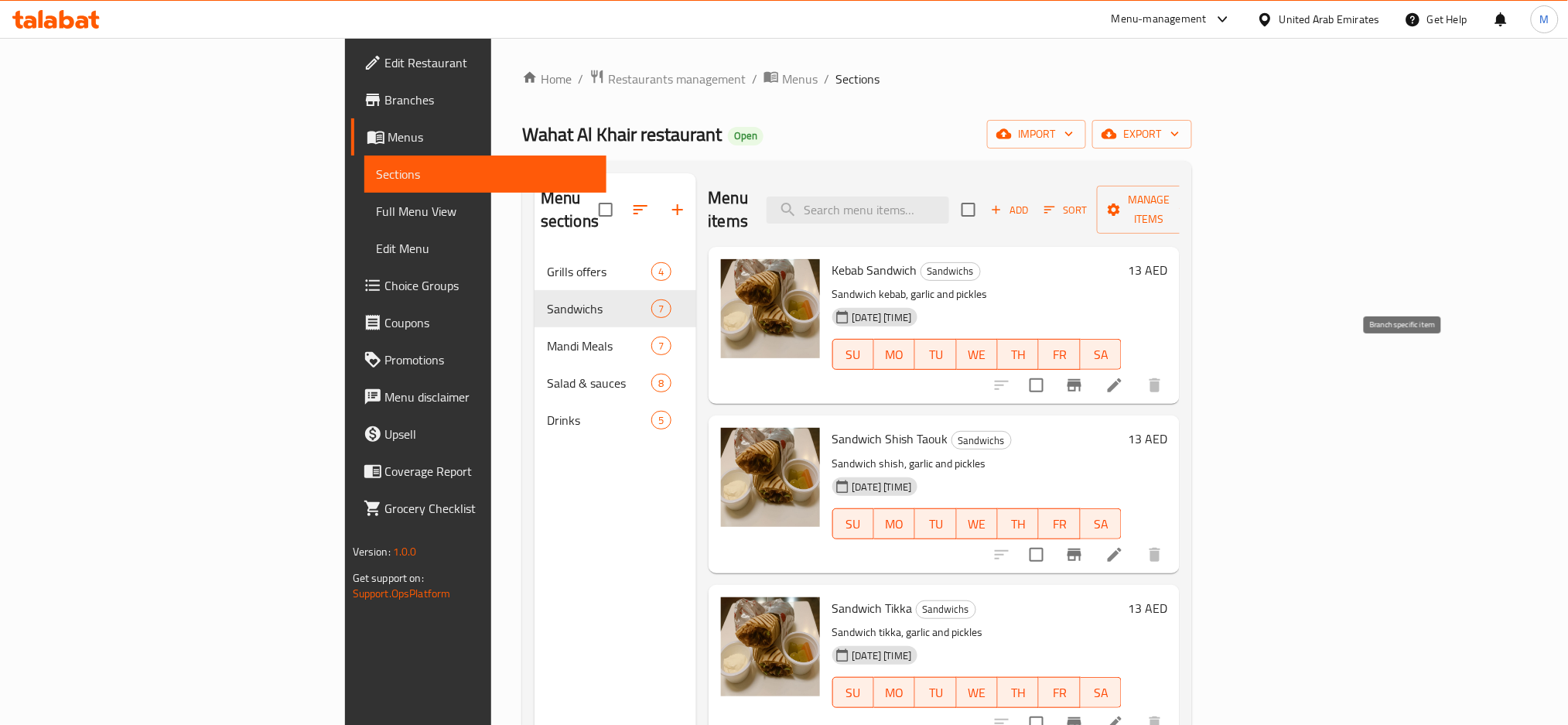 click at bounding box center [1074, 385] 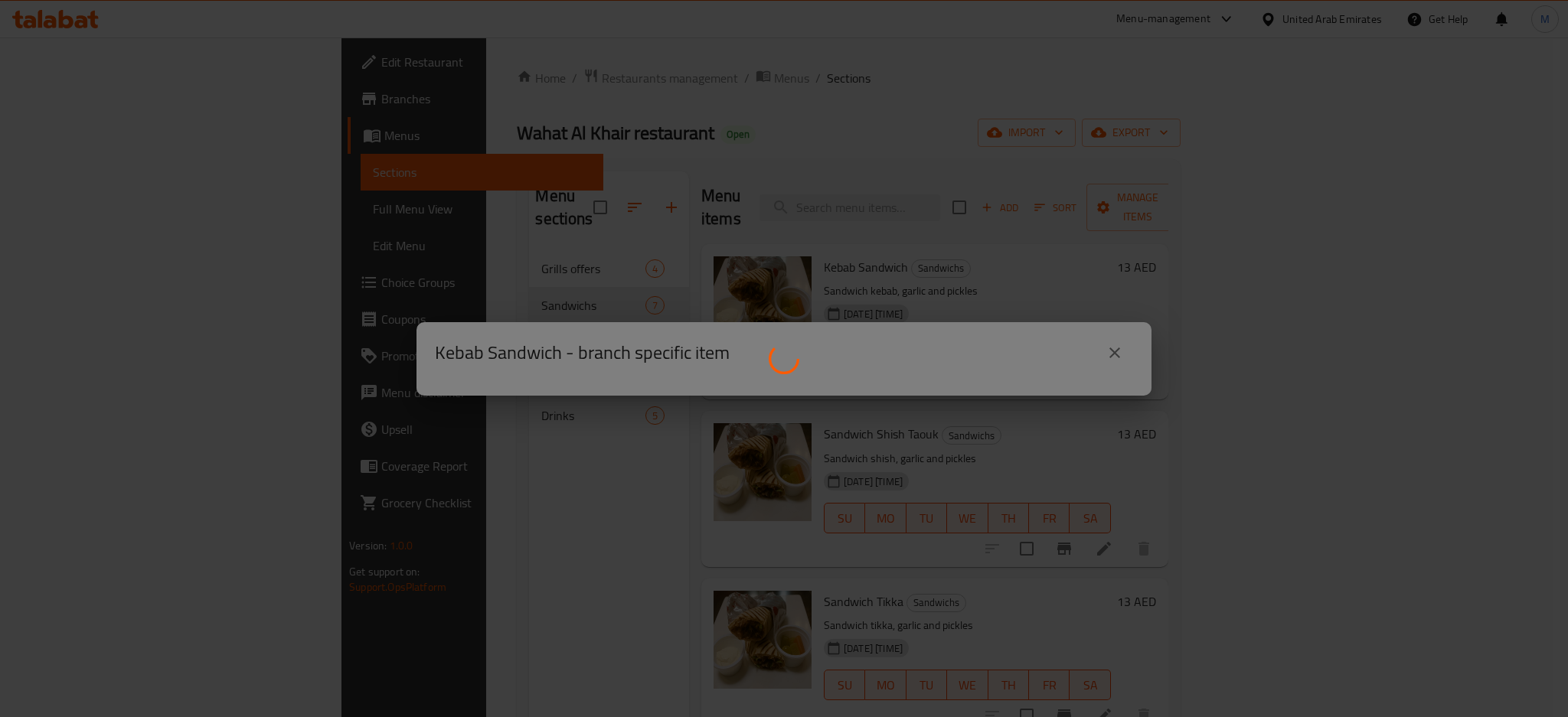 type 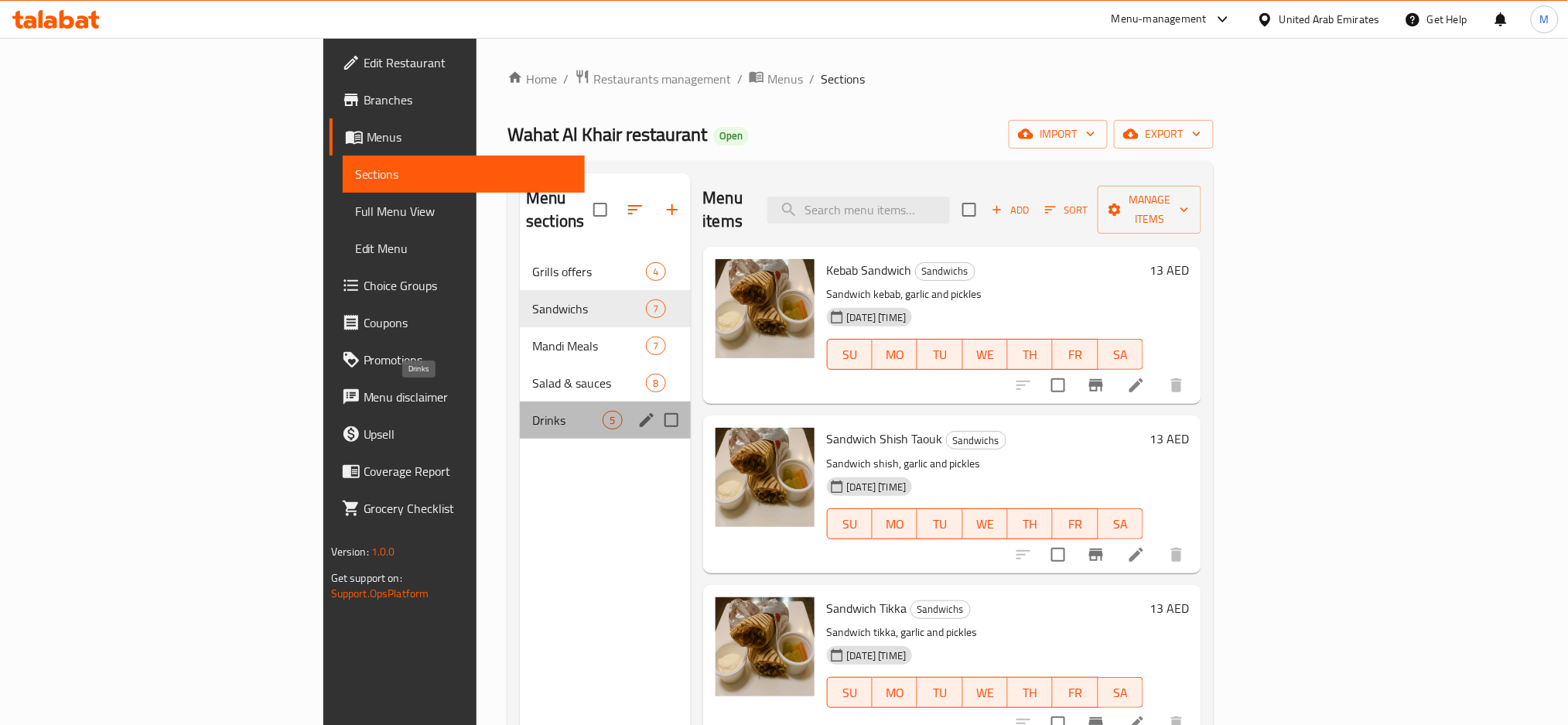 click on "Drinks" at bounding box center [567, 420] 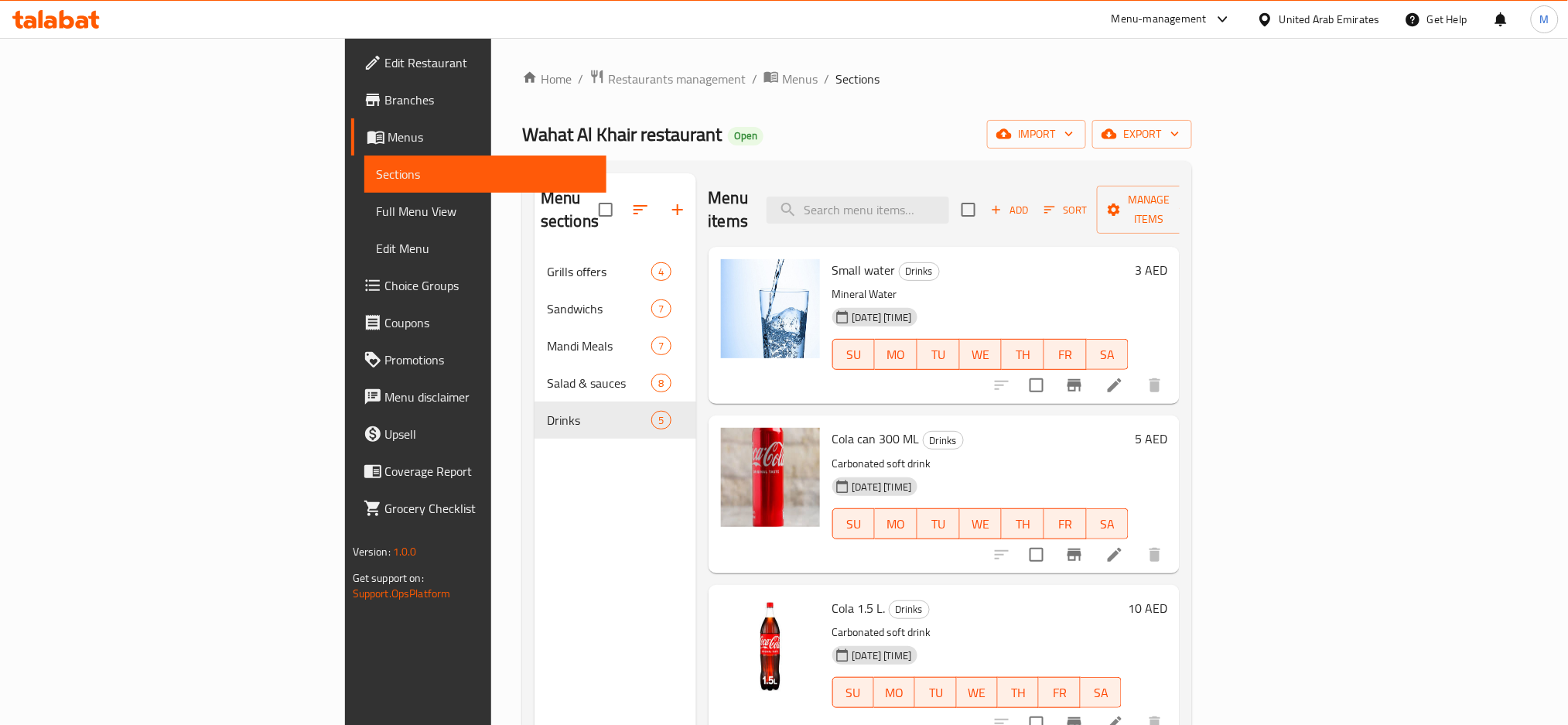 scroll, scrollTop: 158, scrollLeft: 0, axis: vertical 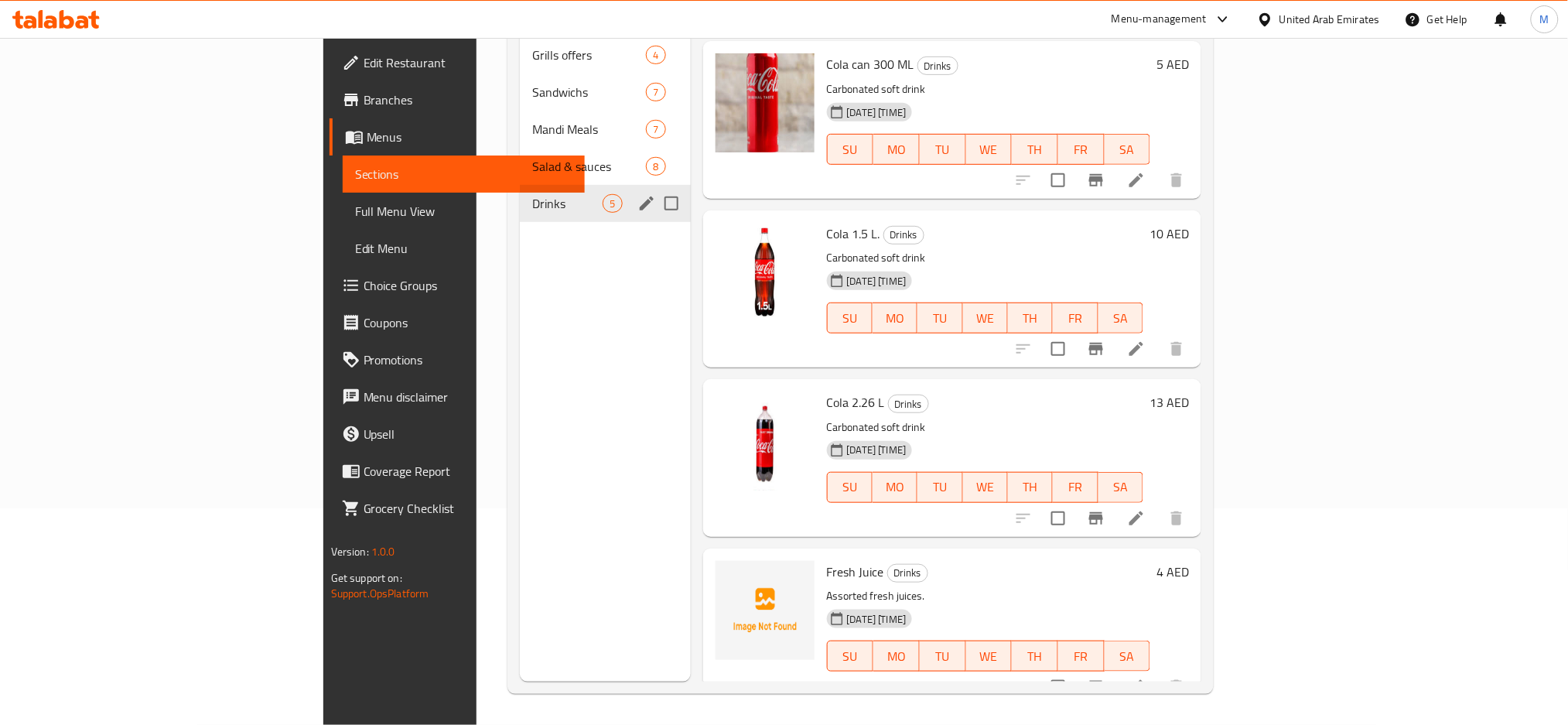 click on "Salad & sauces" at bounding box center (589, 166) 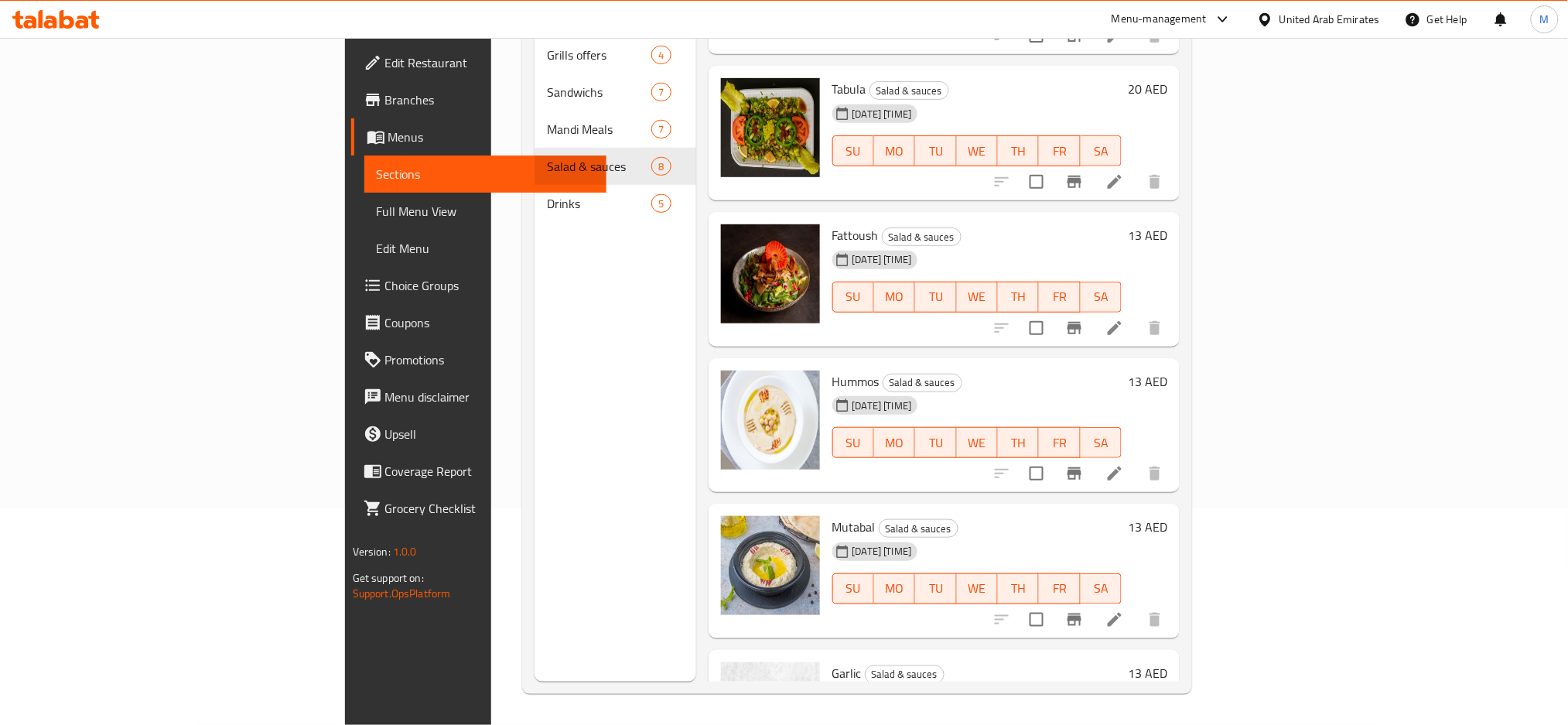 scroll, scrollTop: 0, scrollLeft: 0, axis: both 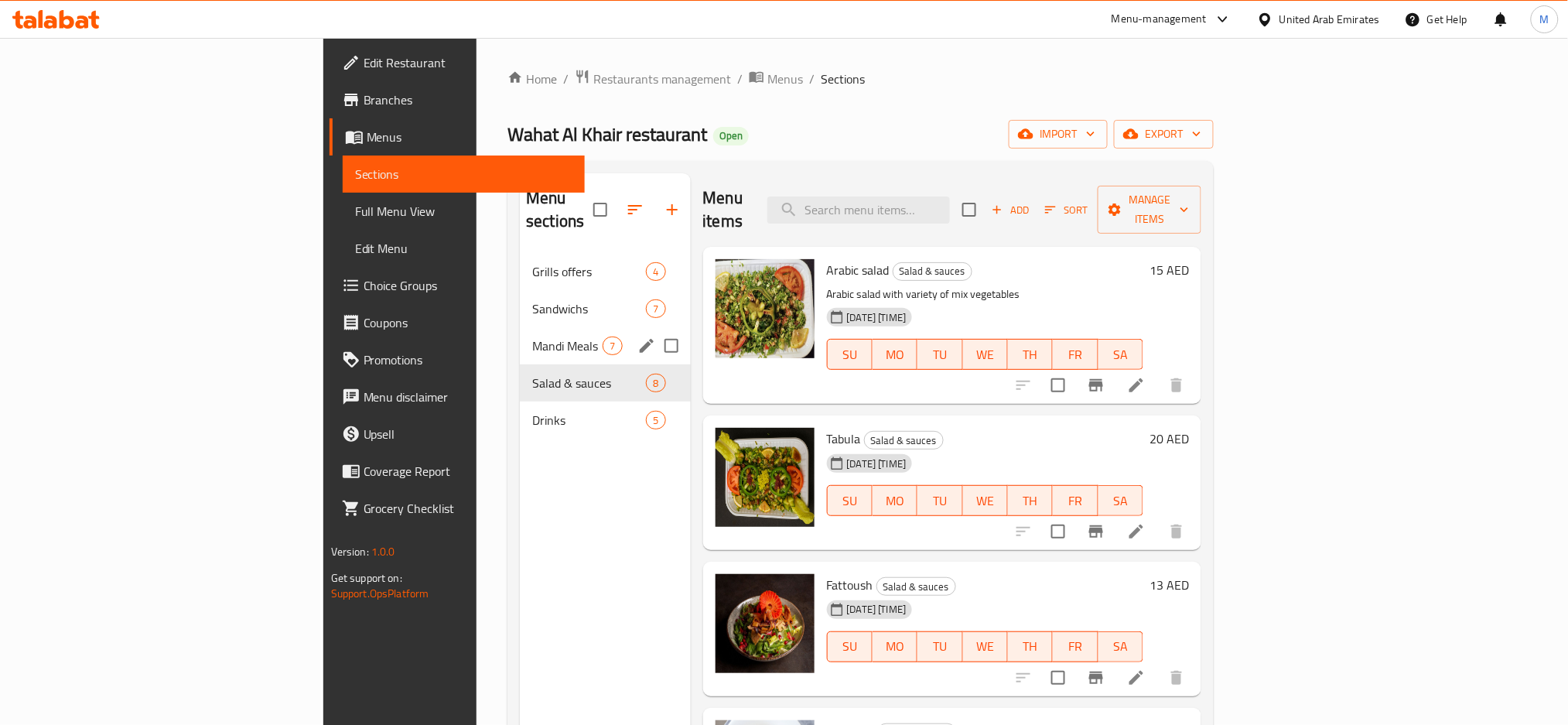 click on "Mandi Meals" at bounding box center [567, 346] 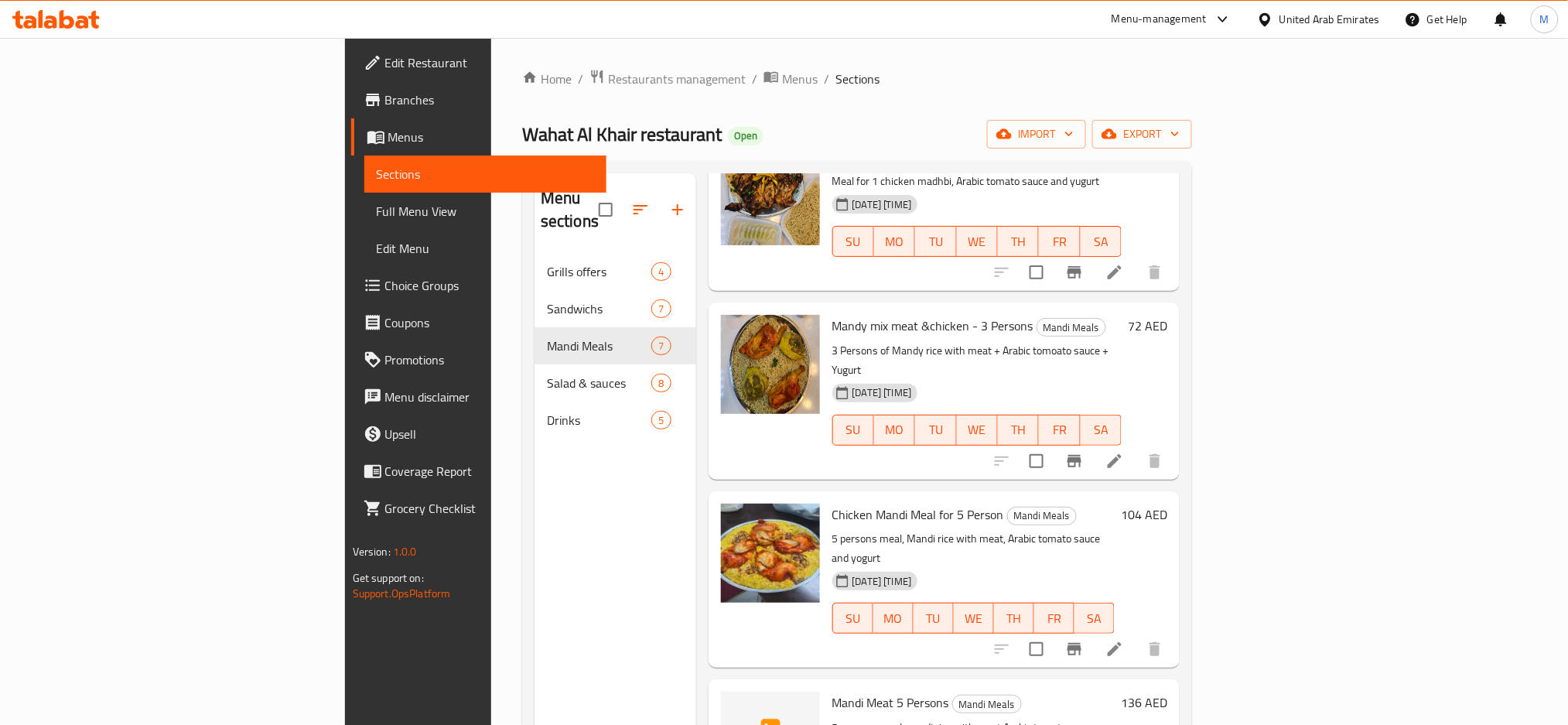 scroll, scrollTop: 474, scrollLeft: 0, axis: vertical 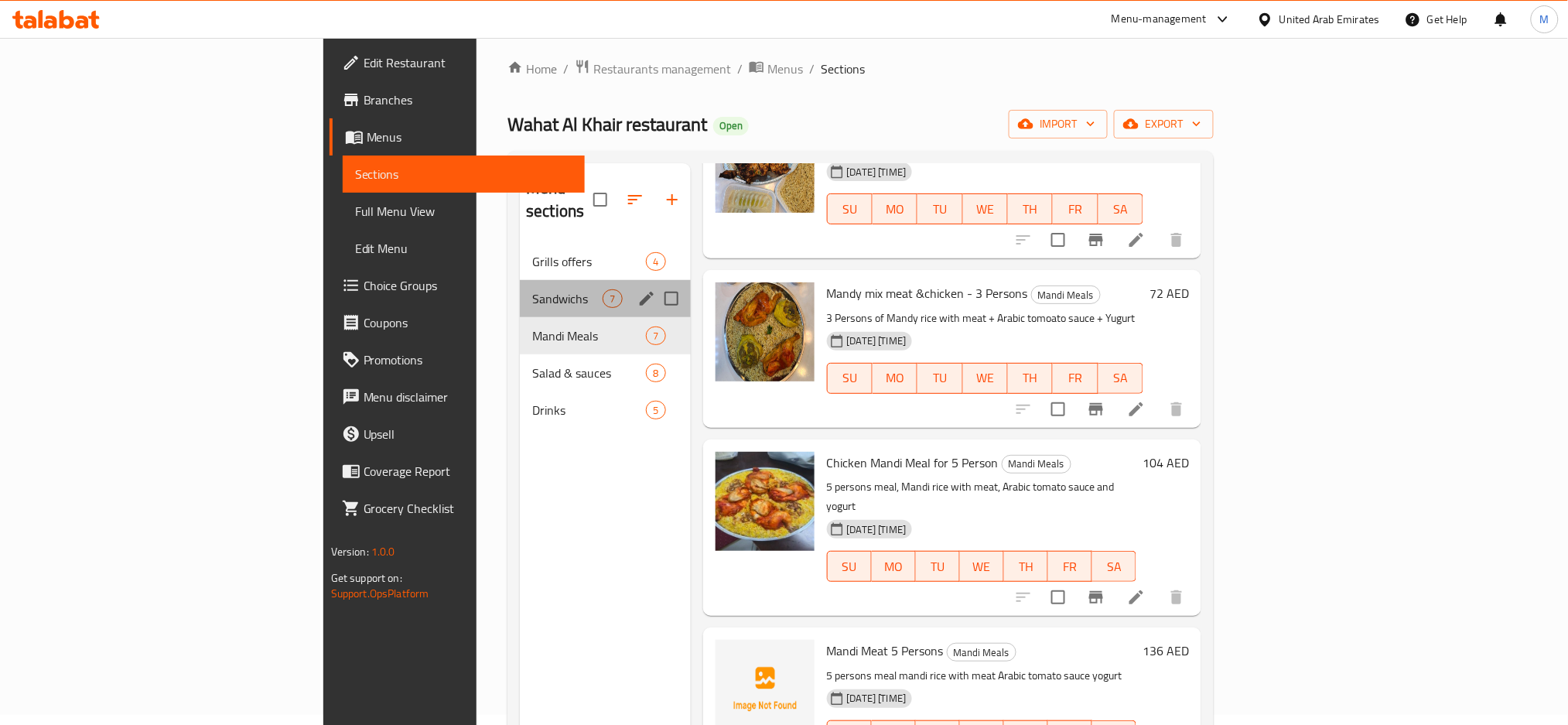 click on "Sandwichs" at bounding box center [567, 299] 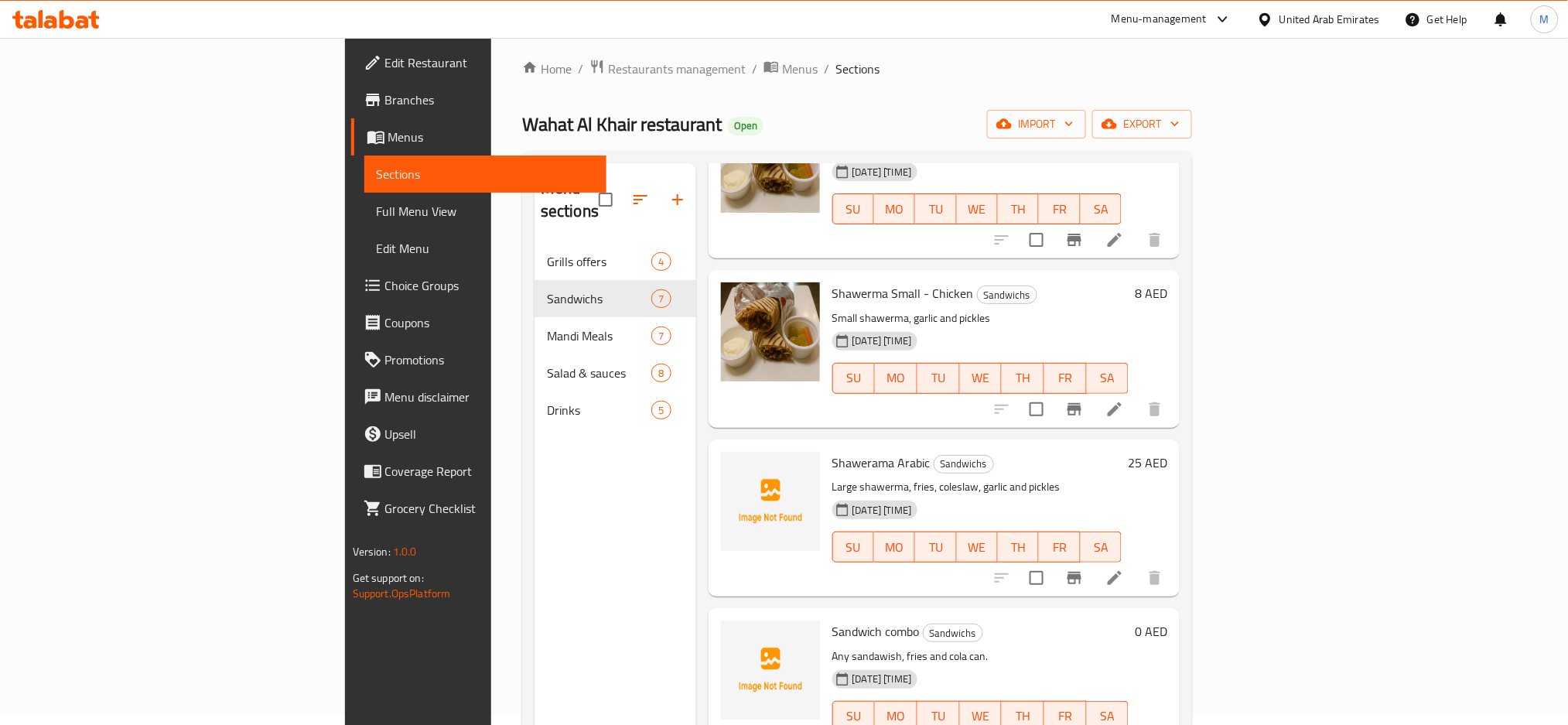 scroll, scrollTop: 497, scrollLeft: 0, axis: vertical 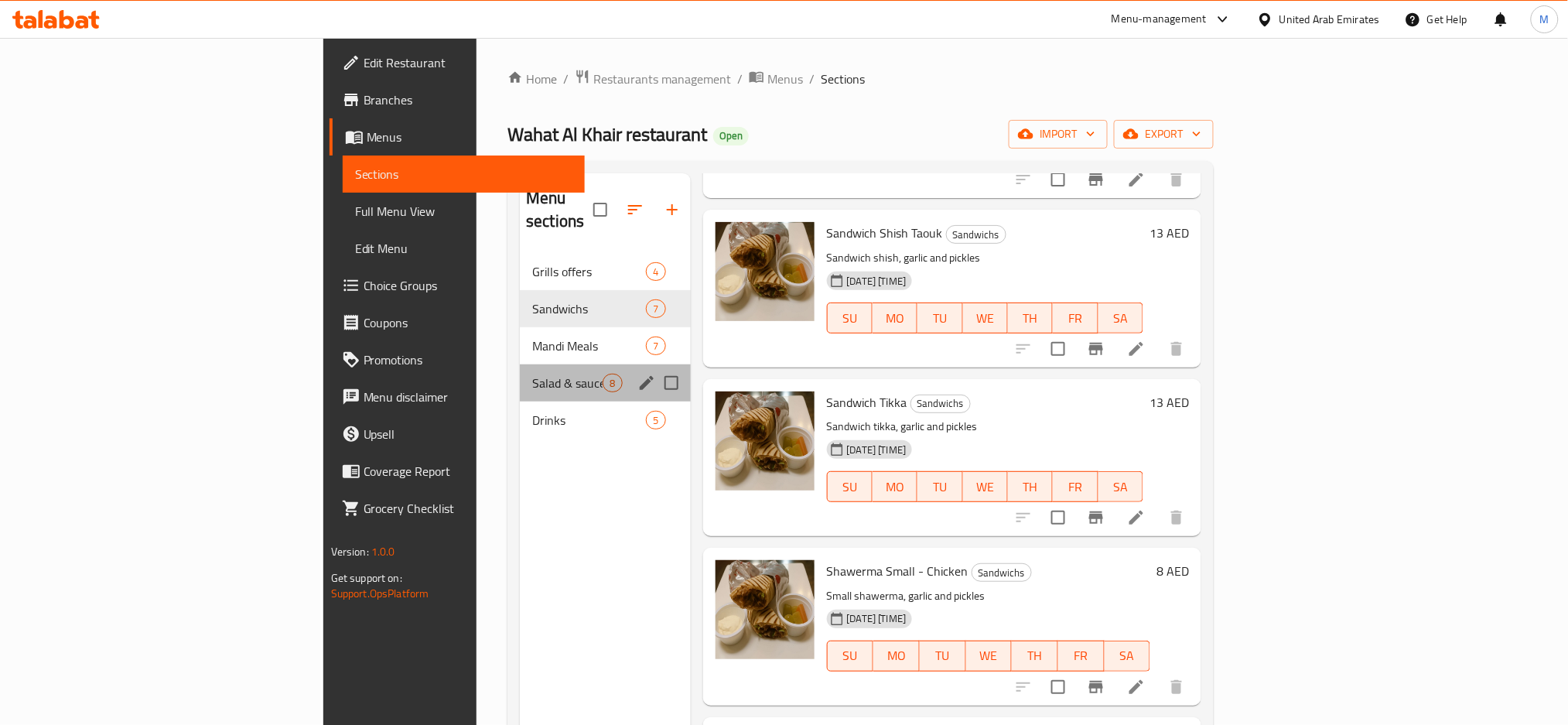 click on "Salad & sauces 8" at bounding box center (605, 383) 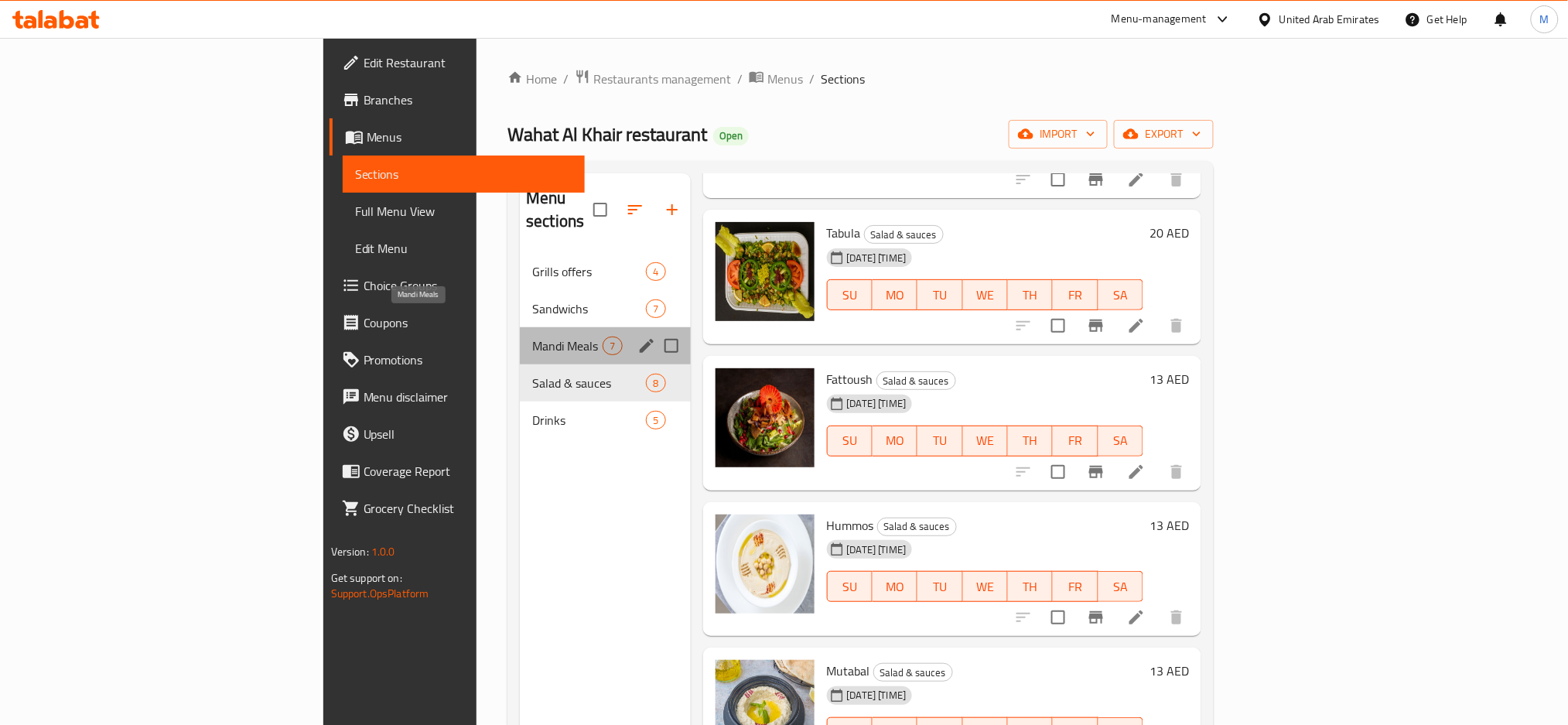 click on "Mandi Meals" at bounding box center [567, 346] 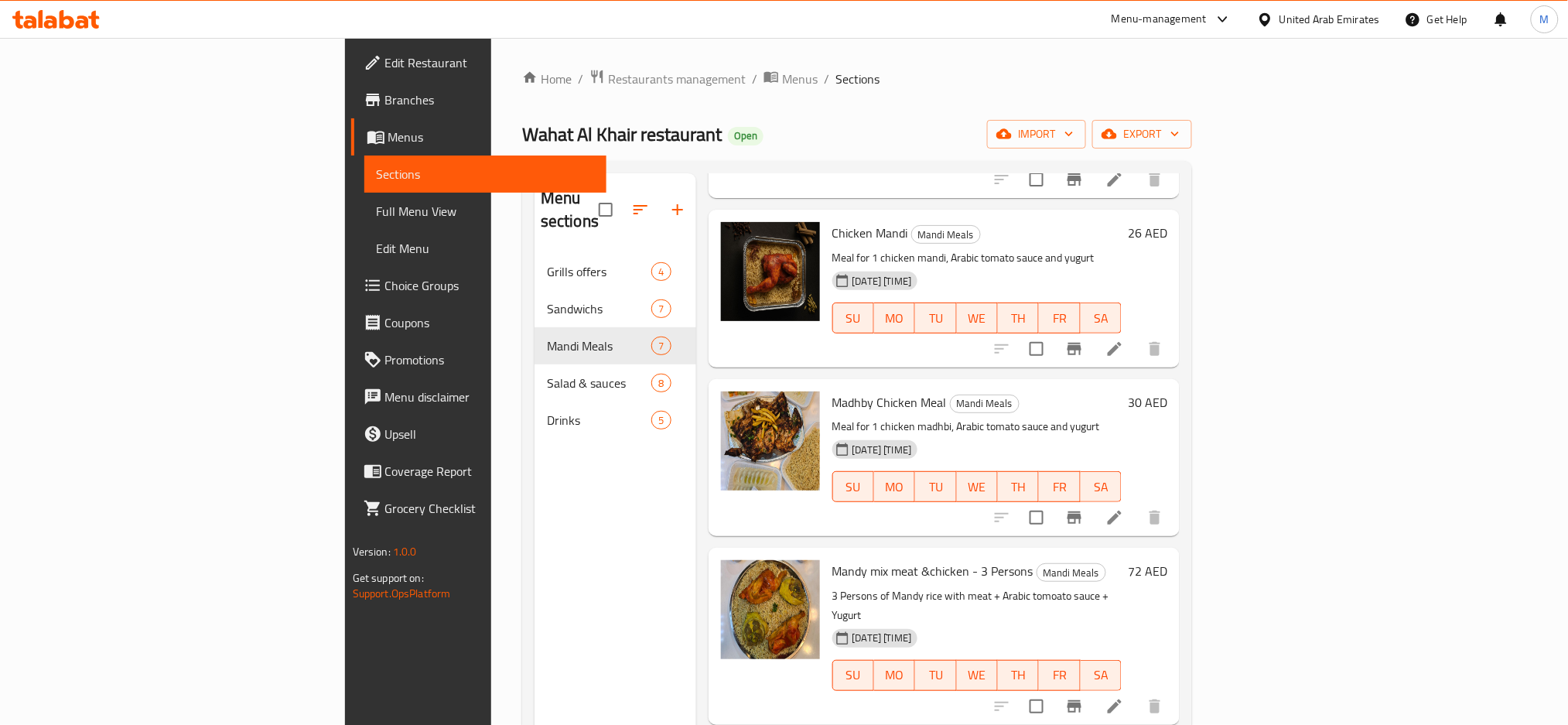 click on "Full Menu View" at bounding box center [486, 211] 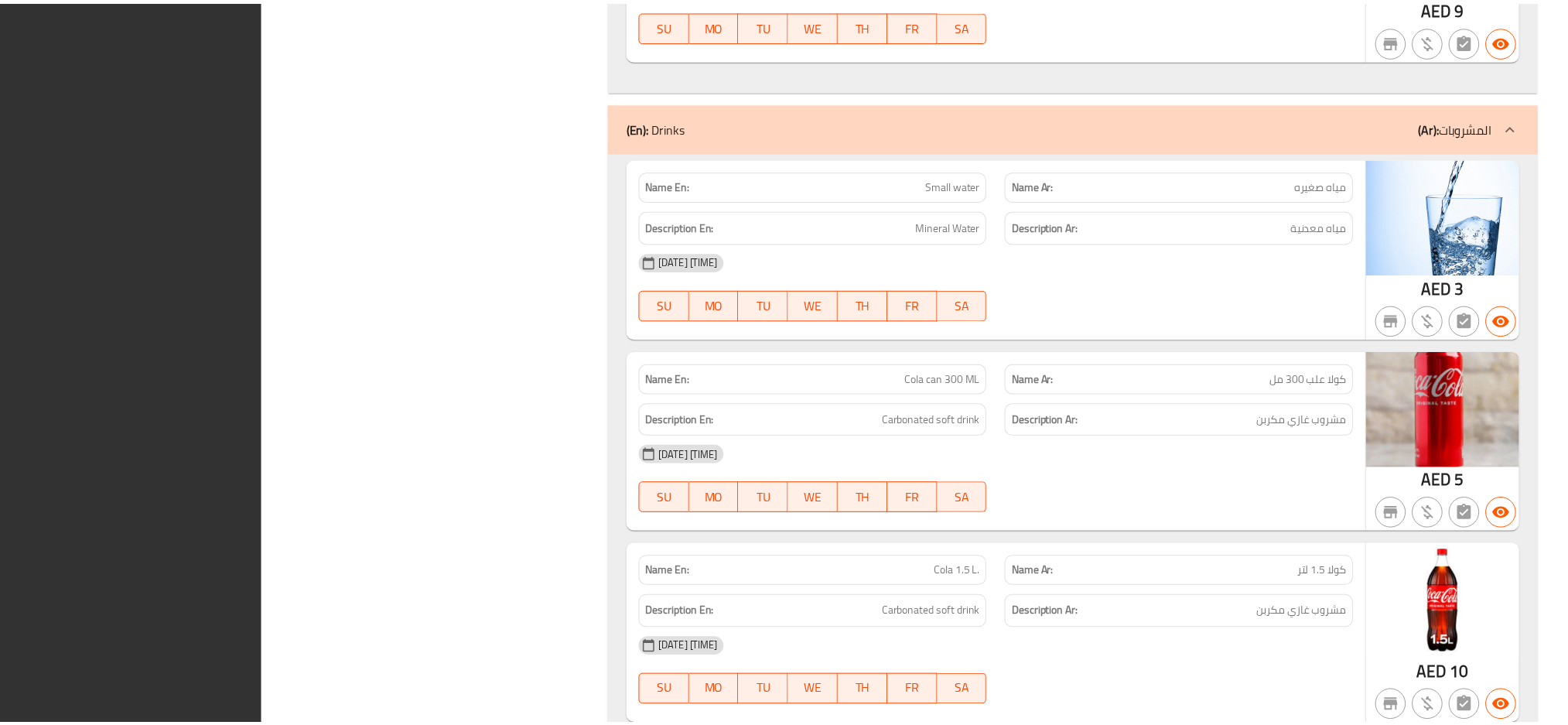 scroll, scrollTop: 6141, scrollLeft: 0, axis: vertical 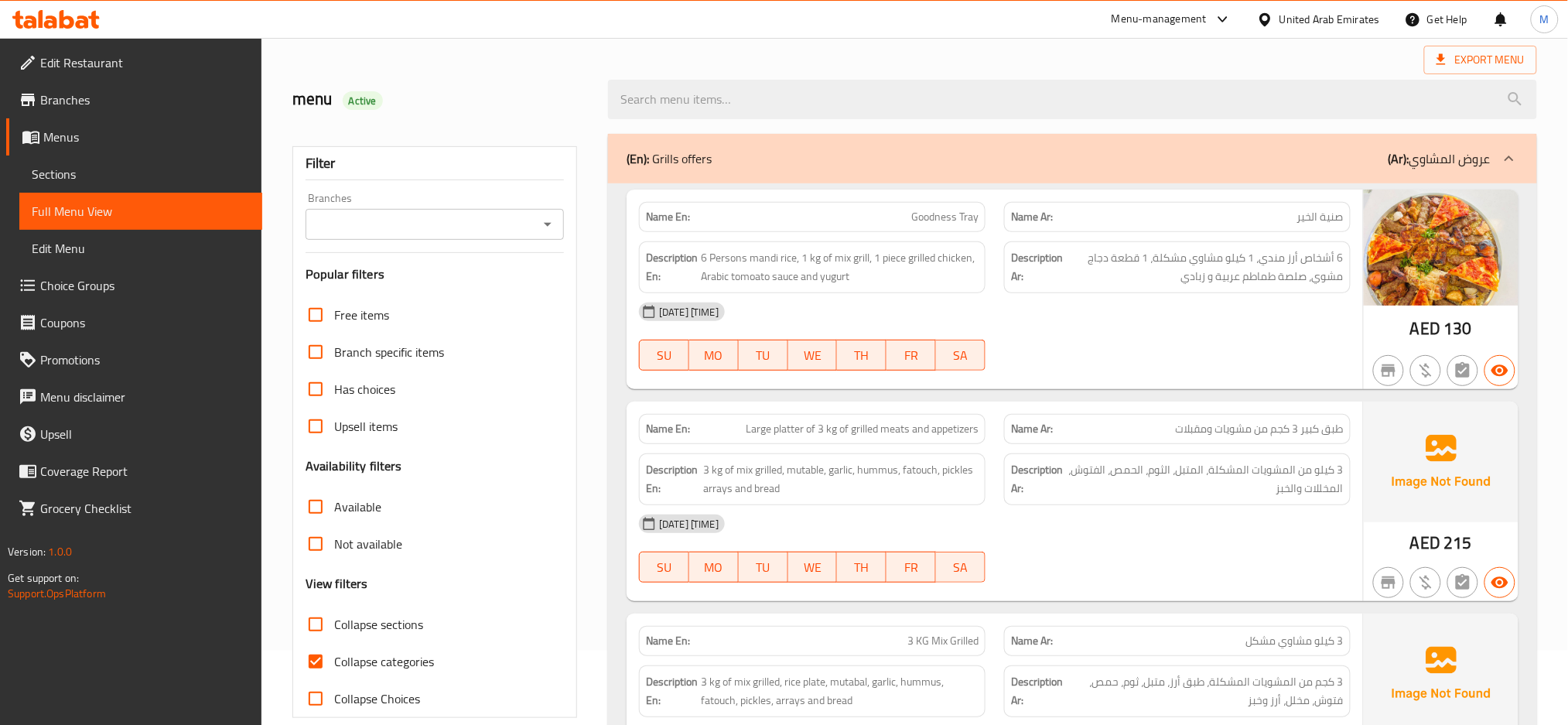 click on "Menus" at bounding box center [146, 137] 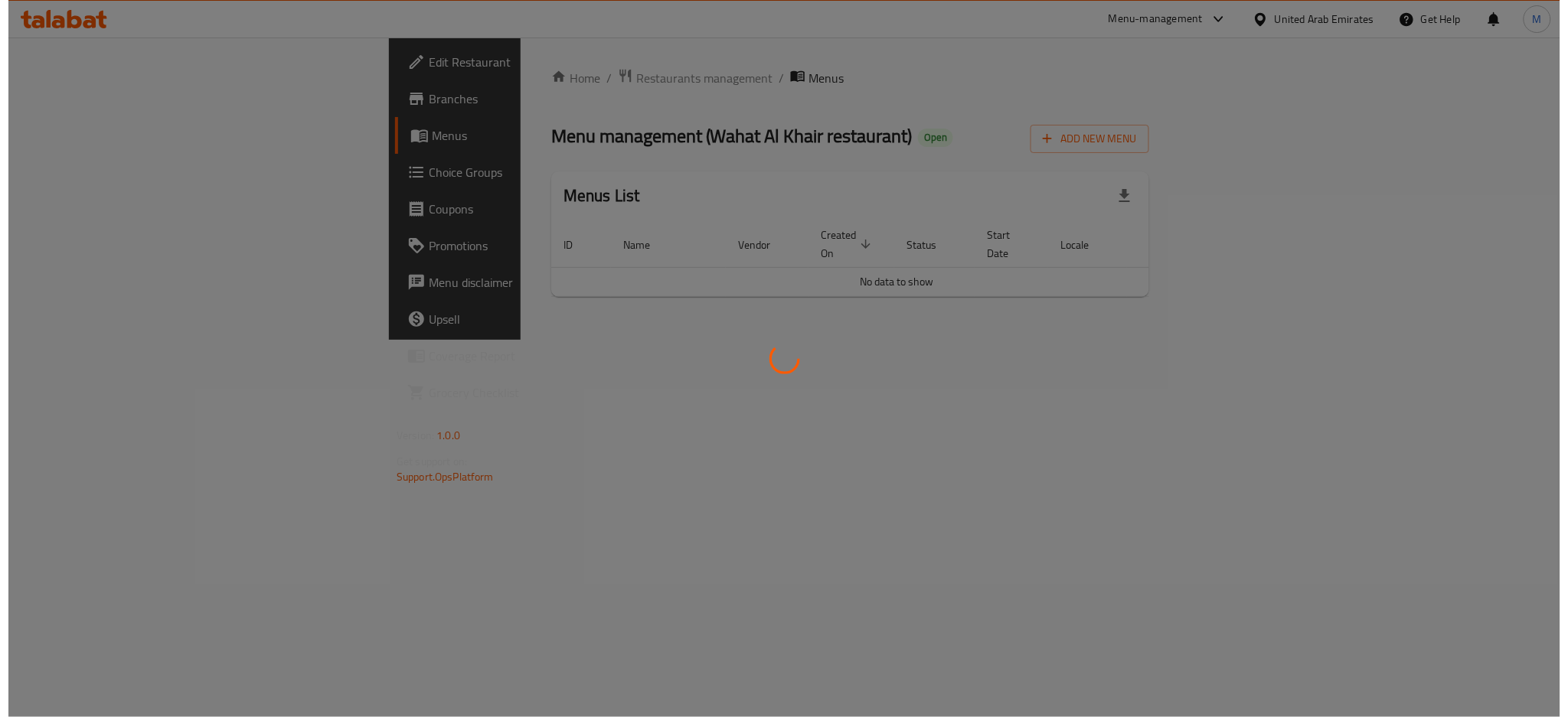 scroll, scrollTop: 0, scrollLeft: 0, axis: both 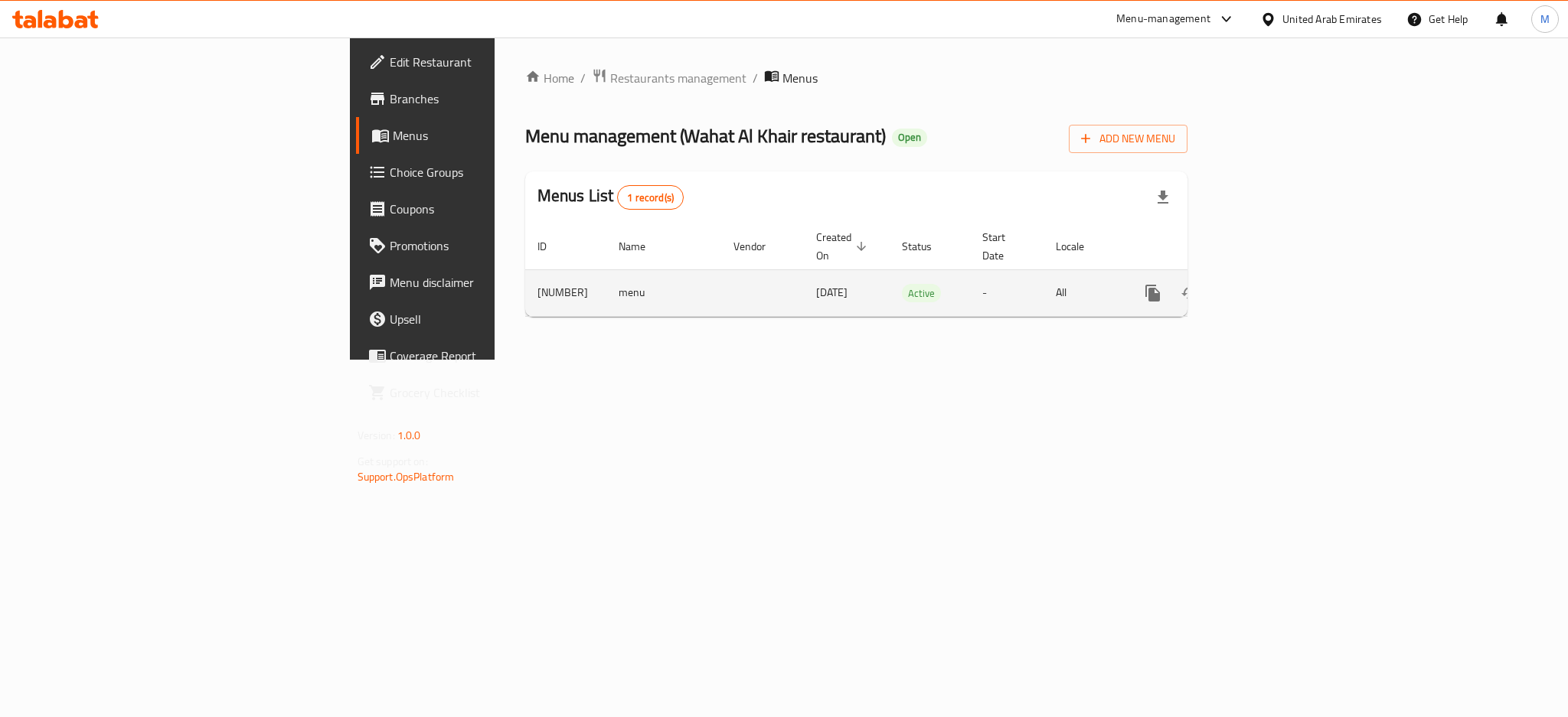 type 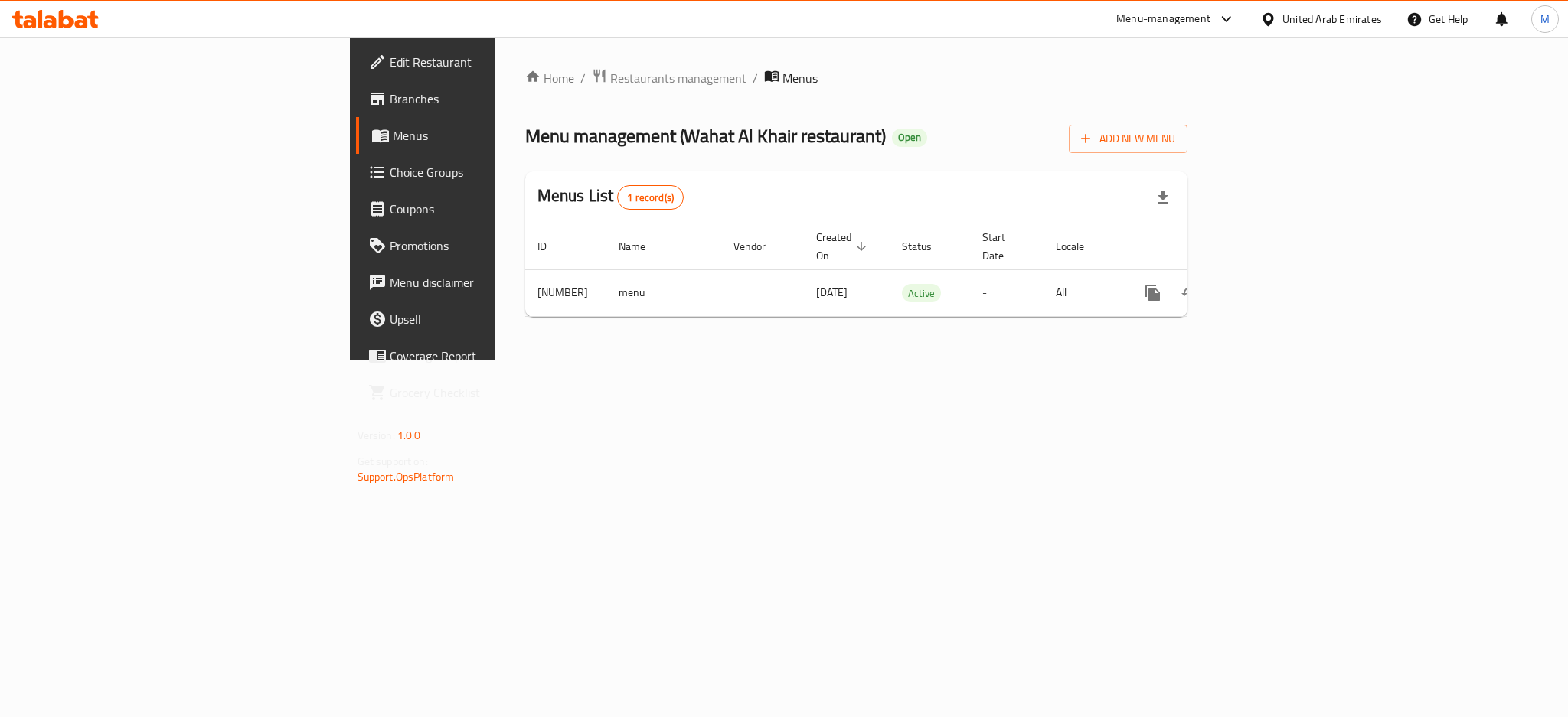 click on "United Arab Emirates" at bounding box center [1332, 19] 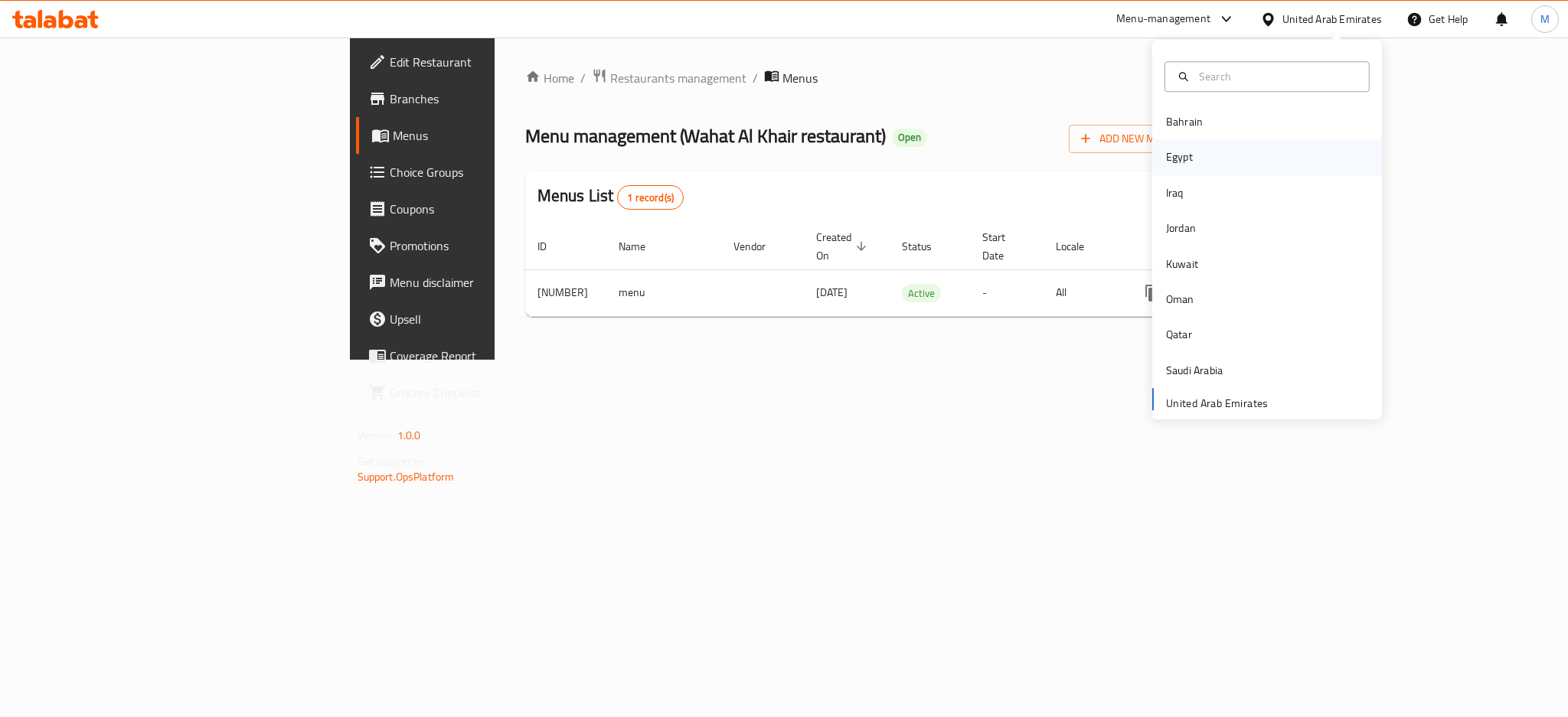 click on "Egypt" at bounding box center [1179, 158] 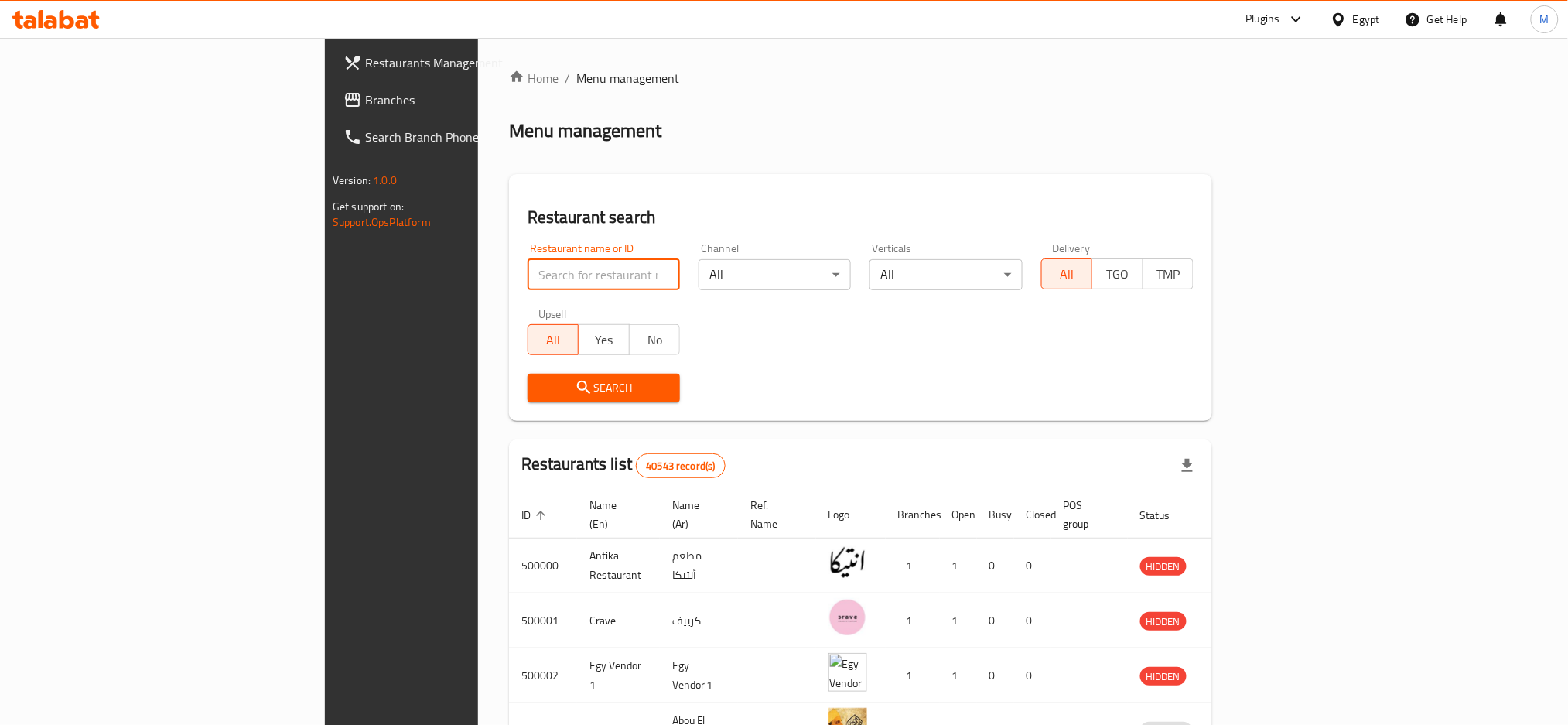 click at bounding box center [603, 275] 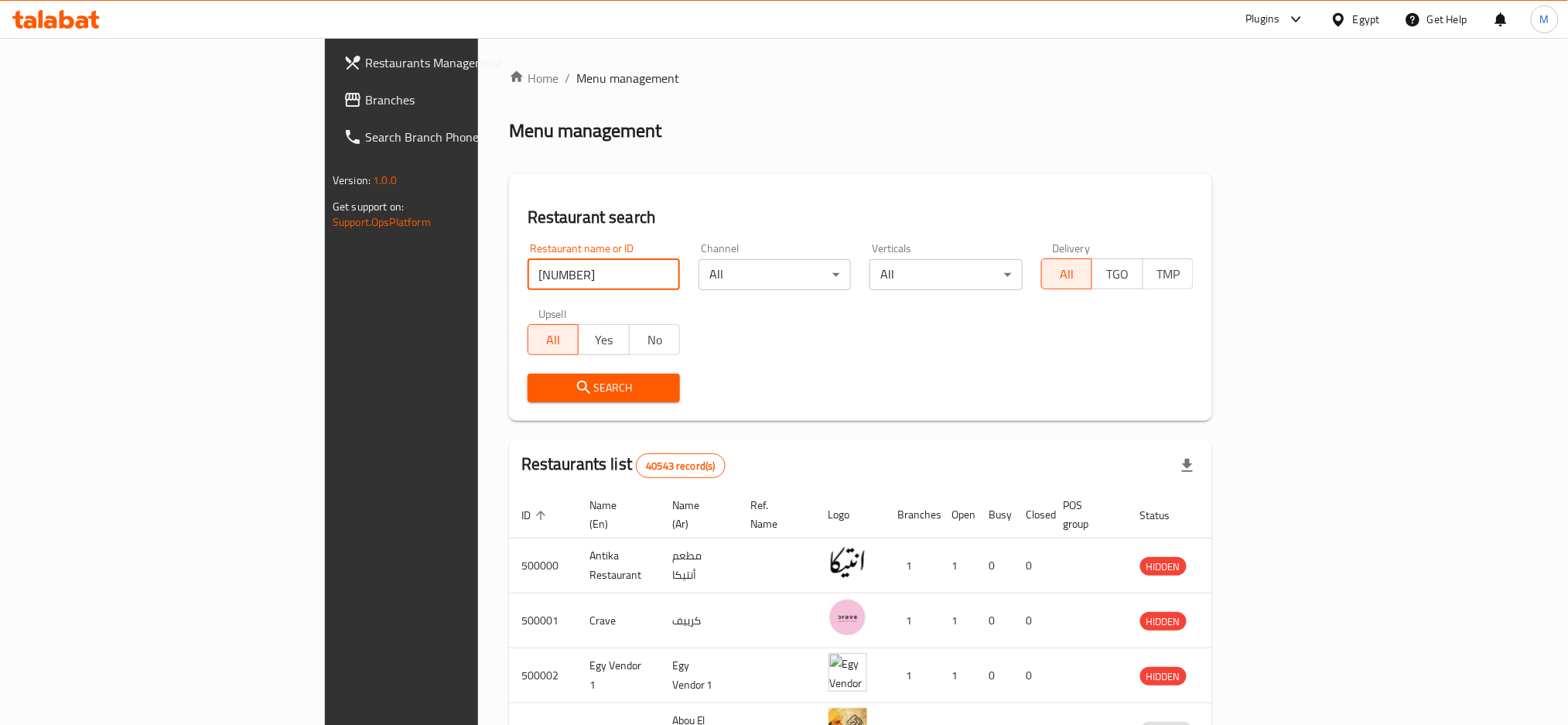 type on "[NUMBER]" 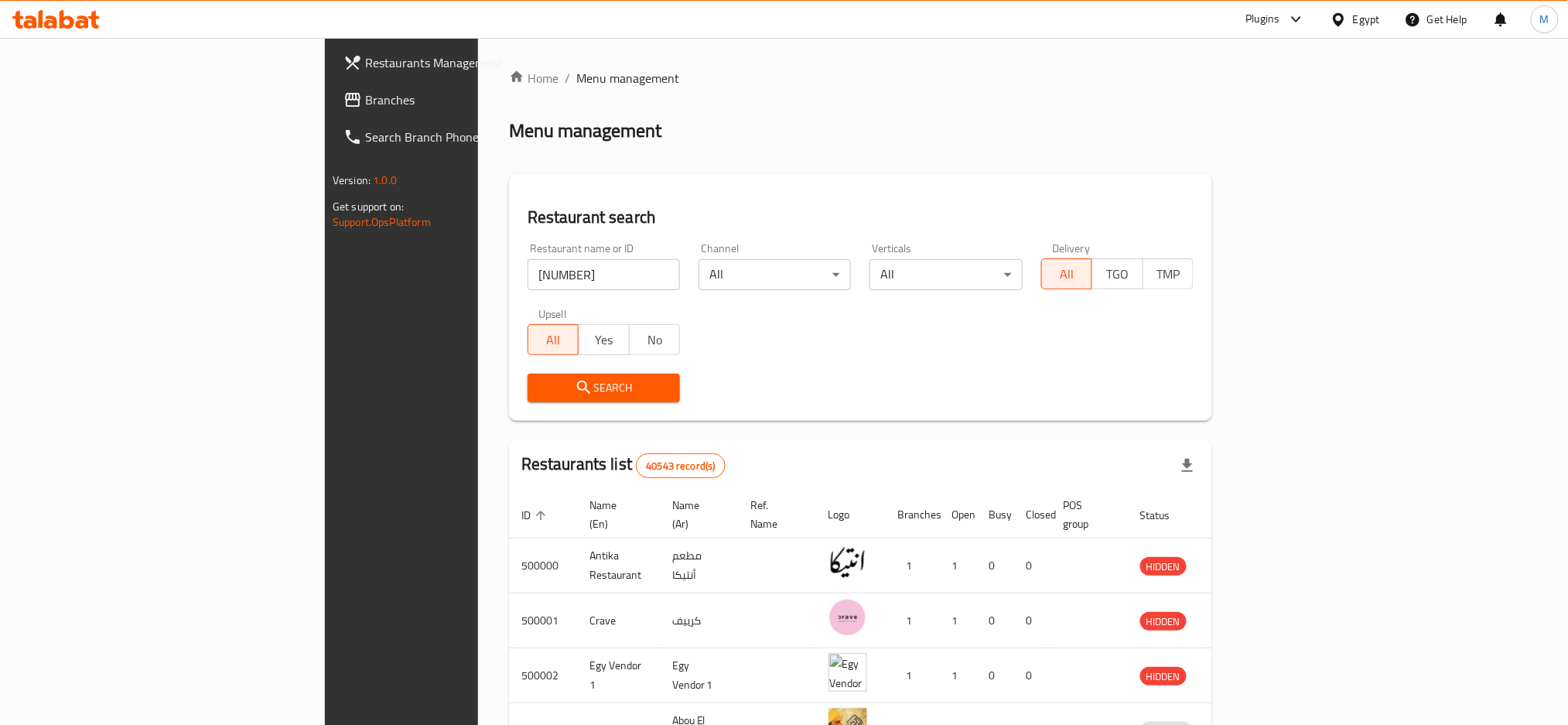 click on "Search" at bounding box center [603, 388] 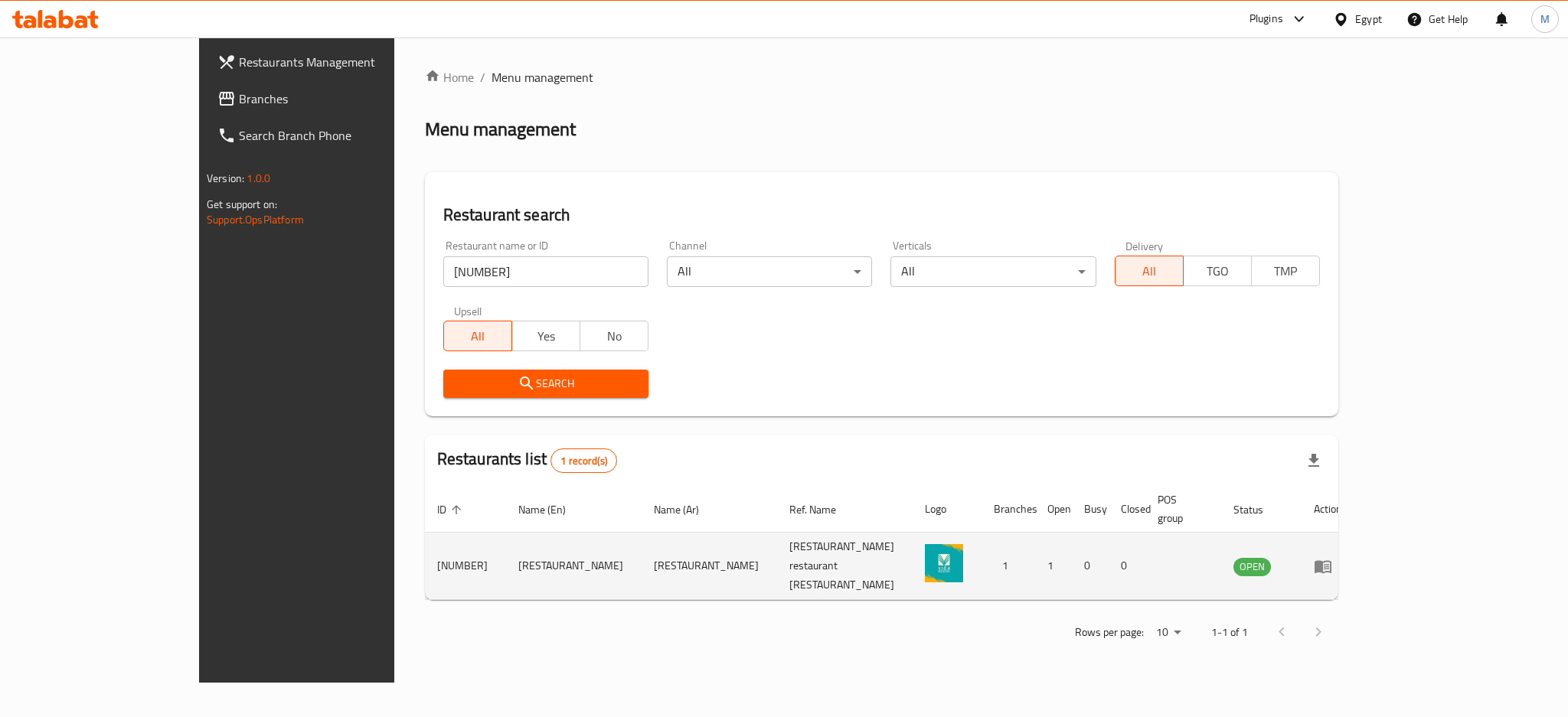 click 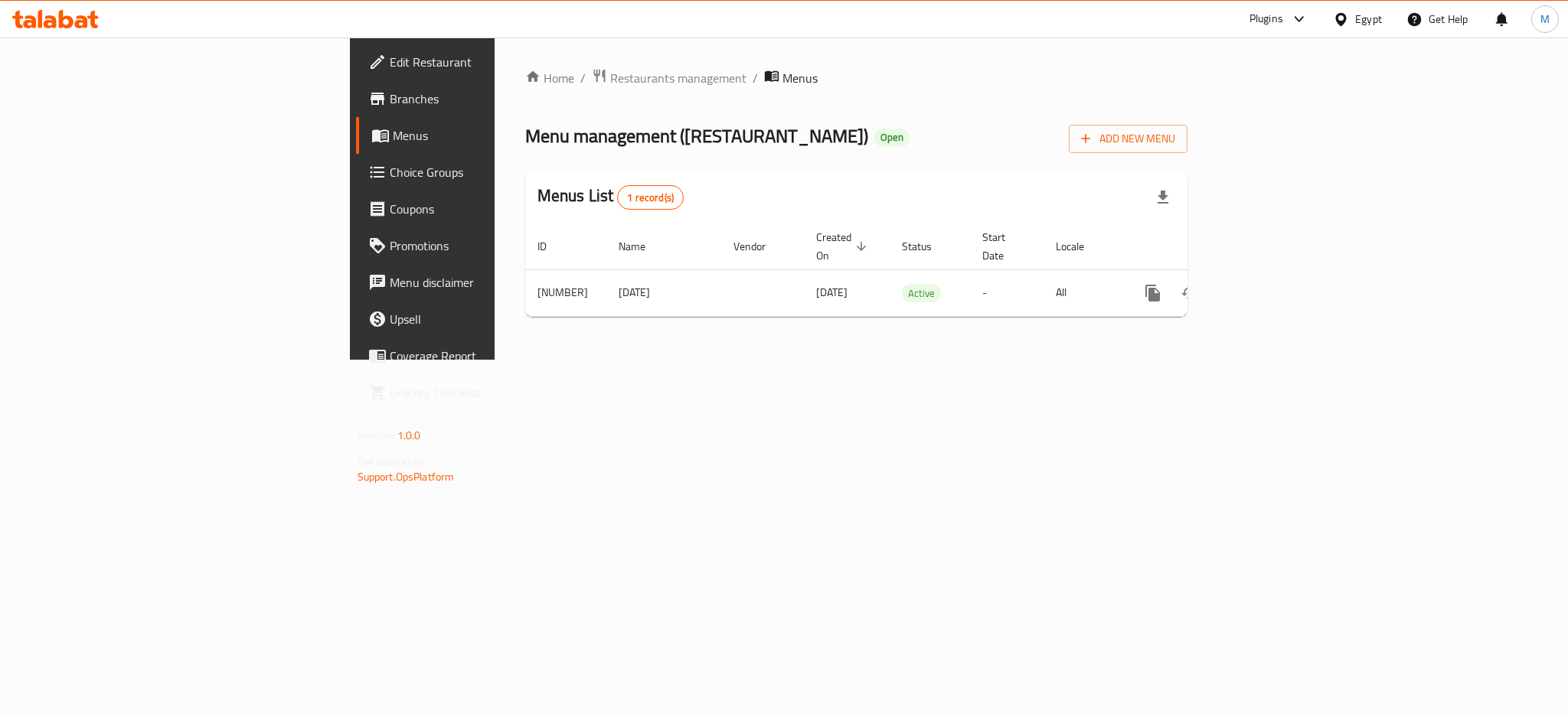 click on "Branches" at bounding box center (495, 99) 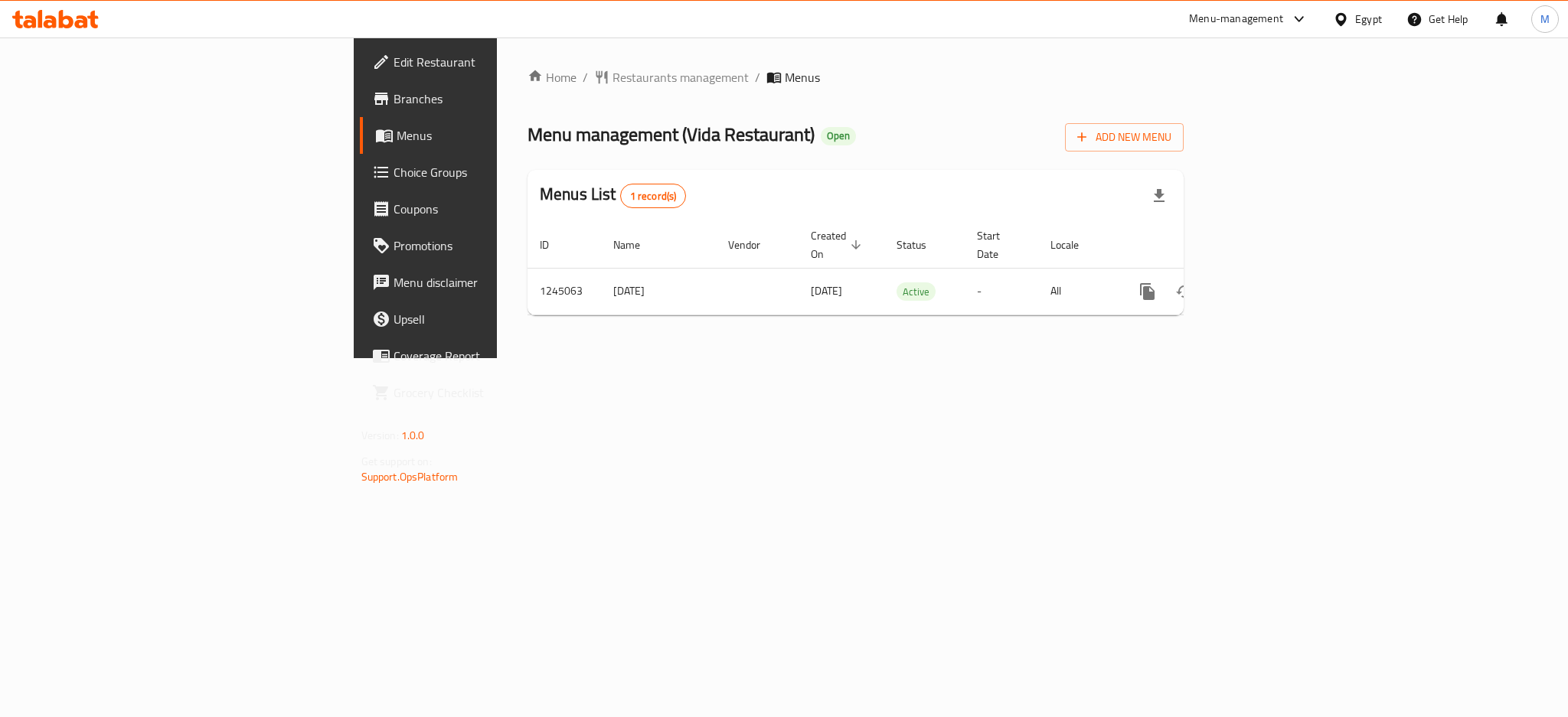 scroll, scrollTop: 0, scrollLeft: 0, axis: both 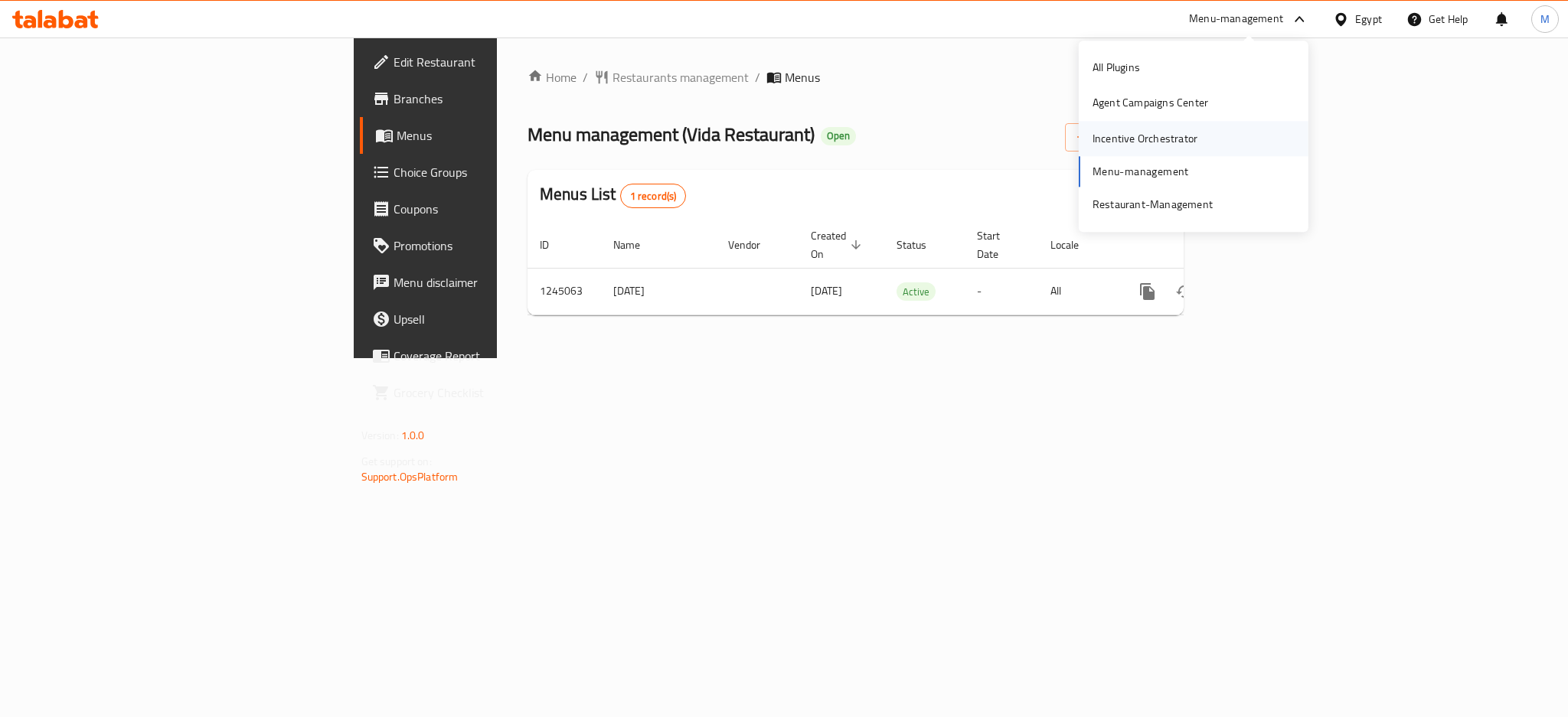 click on "Incentive Orchestrator" at bounding box center [1145, 139] 